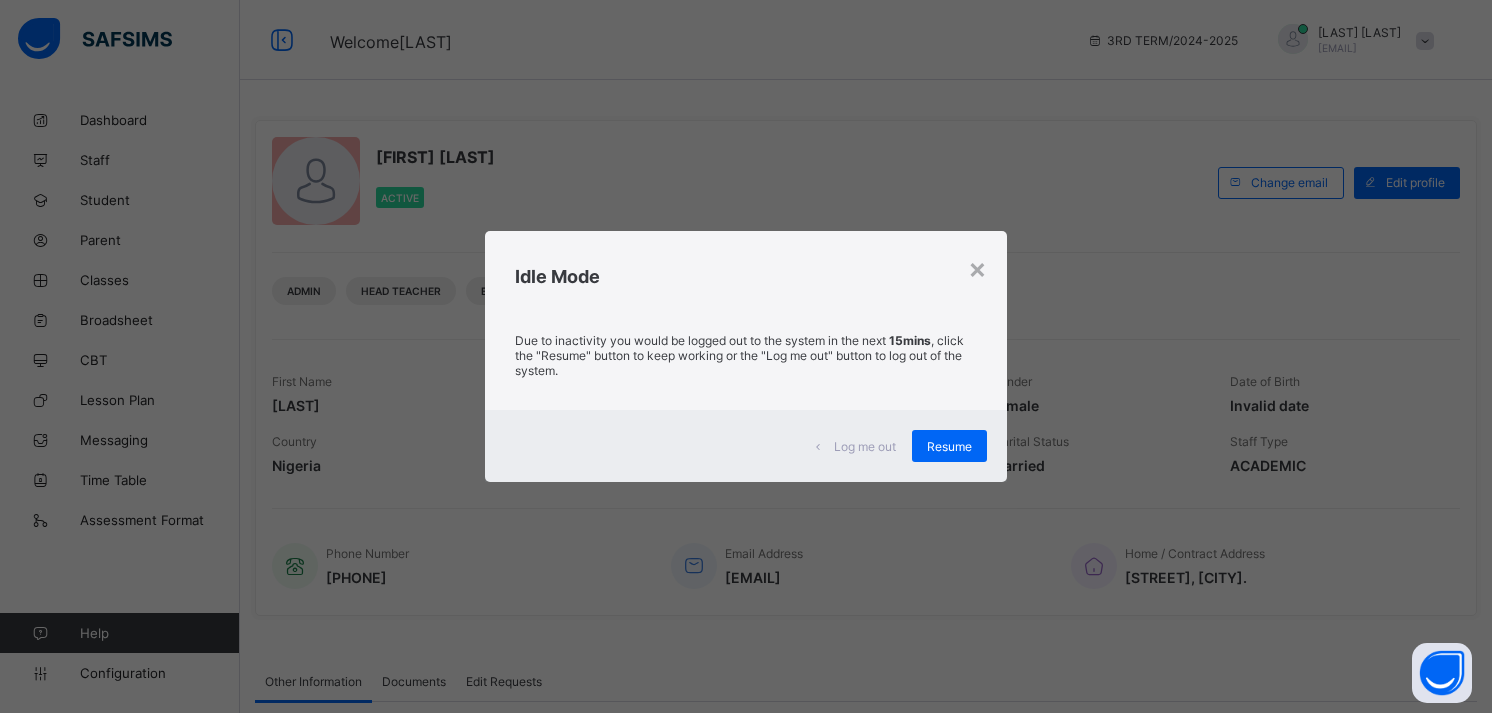 scroll, scrollTop: 0, scrollLeft: 0, axis: both 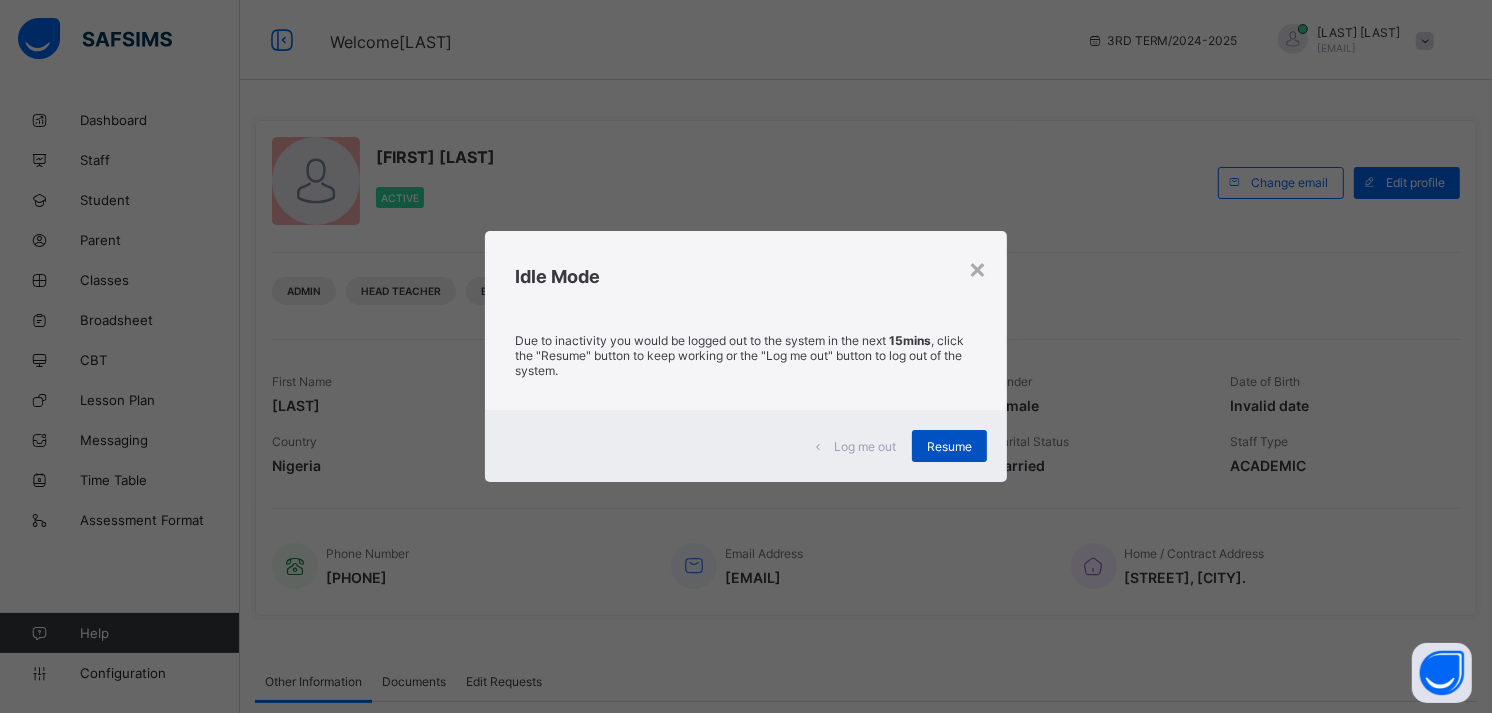 click on "Resume" at bounding box center (949, 446) 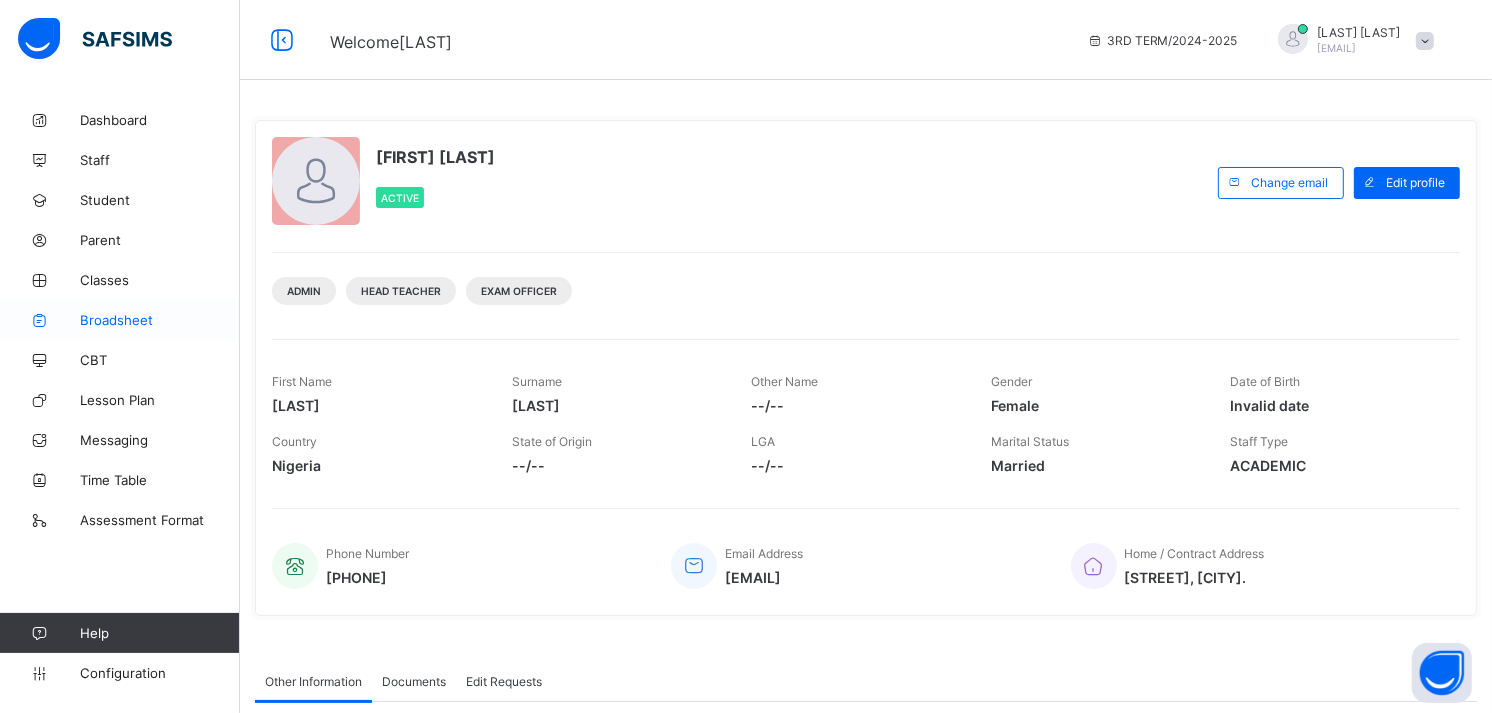 click on "Broadsheet" at bounding box center [120, 320] 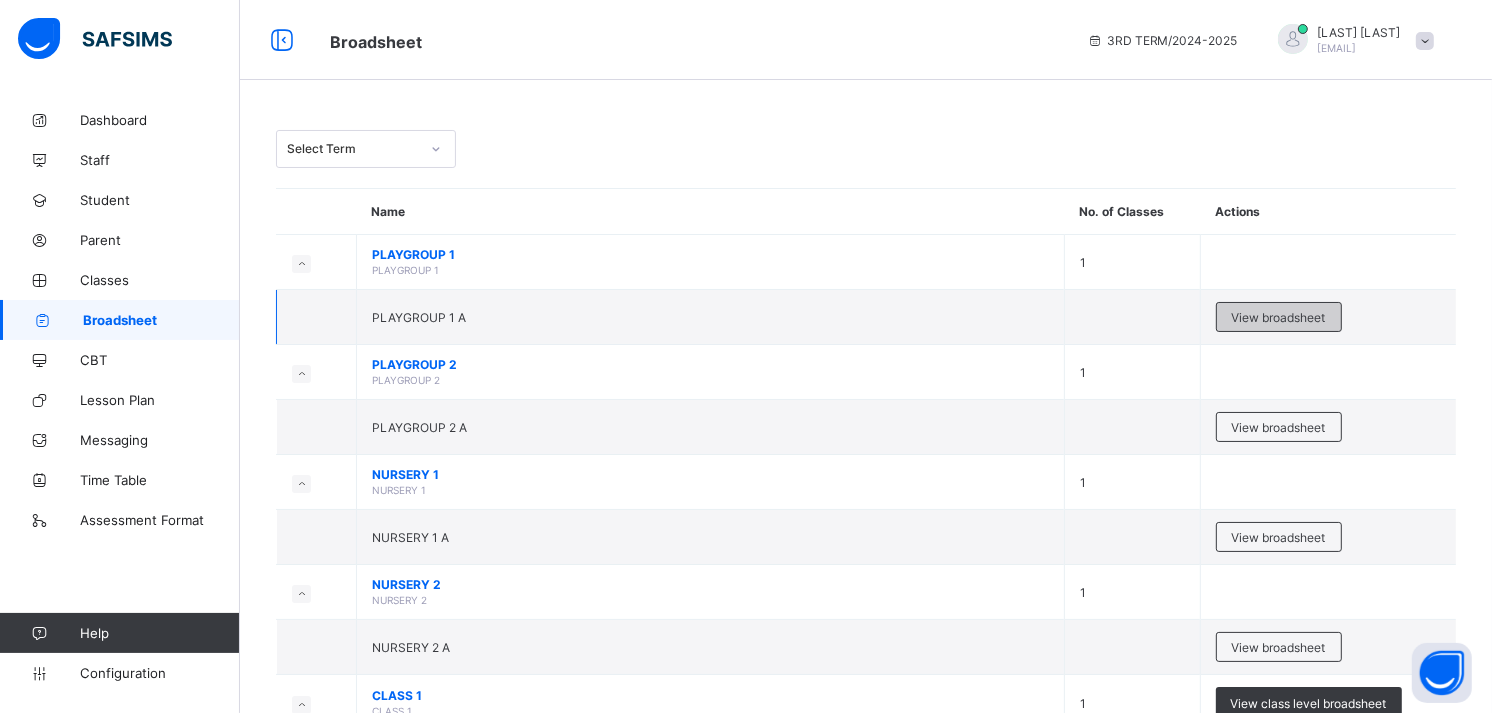 click on "View broadsheet" at bounding box center (1279, 317) 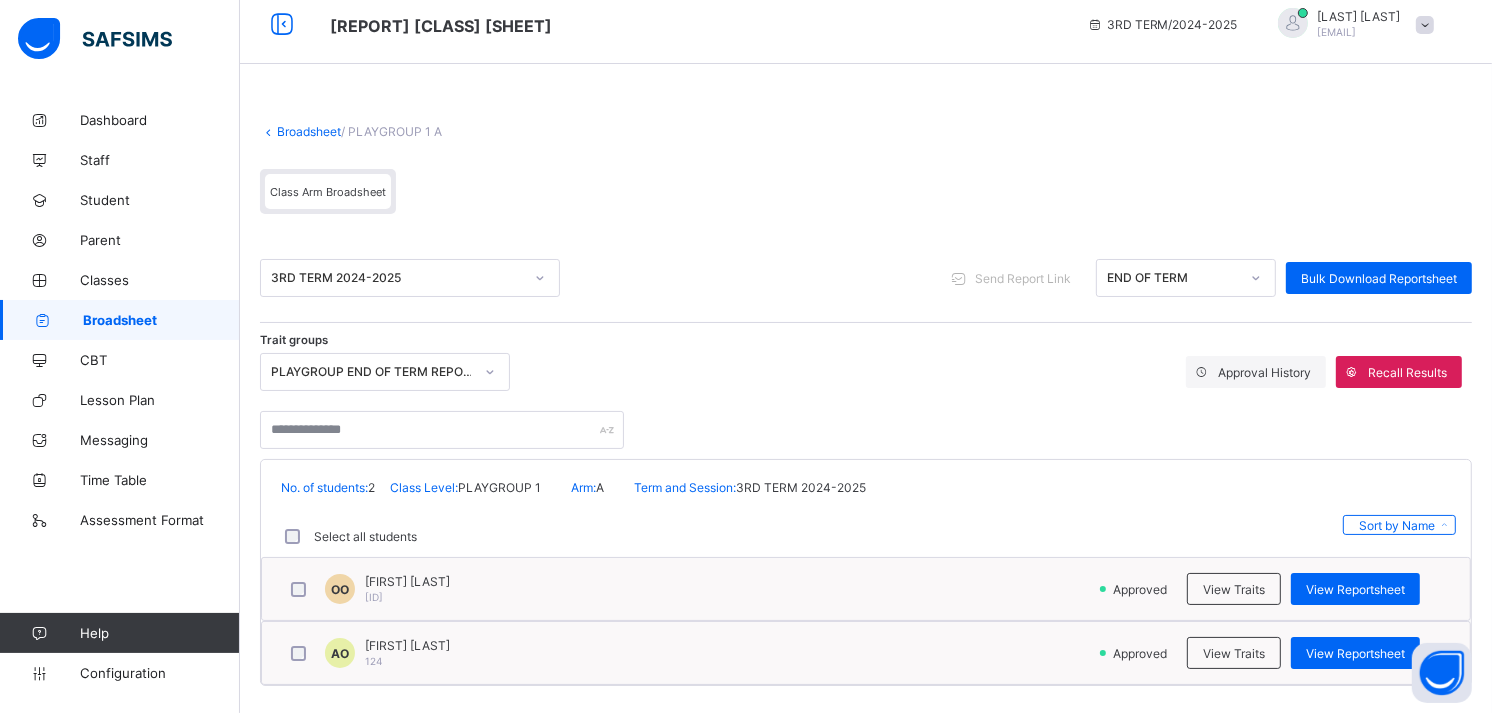 scroll, scrollTop: 27, scrollLeft: 0, axis: vertical 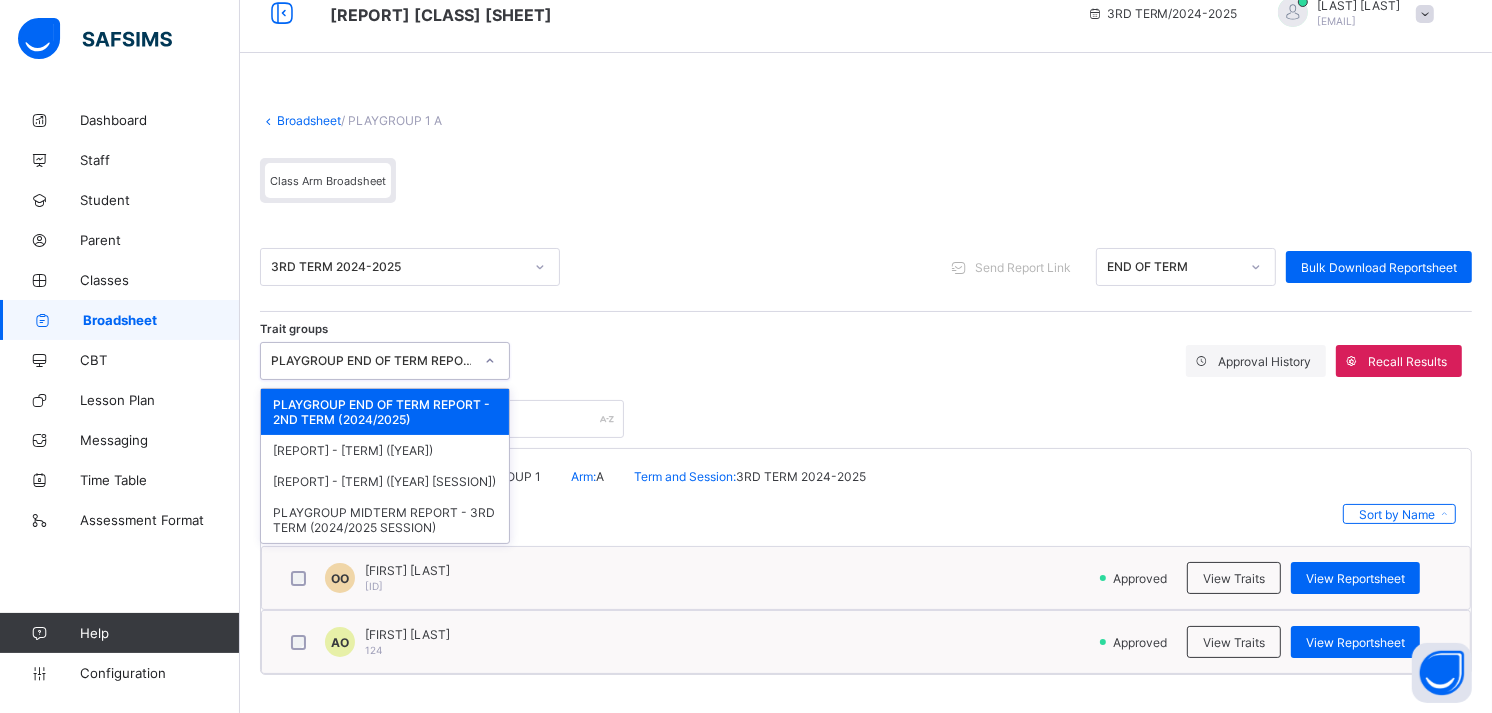 click at bounding box center [490, 361] 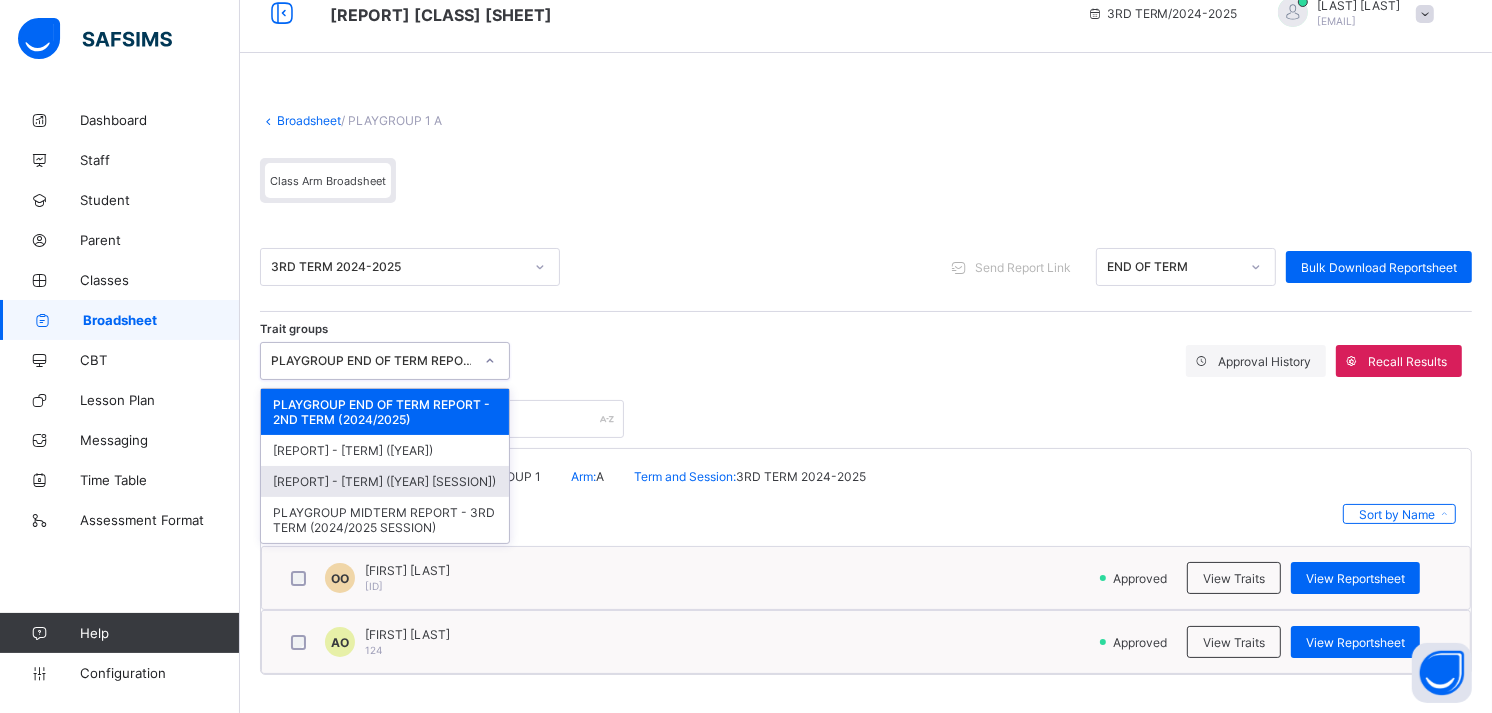 click on "[REPORT] - [TERM] ([YEAR] [SESSION])" at bounding box center (385, 481) 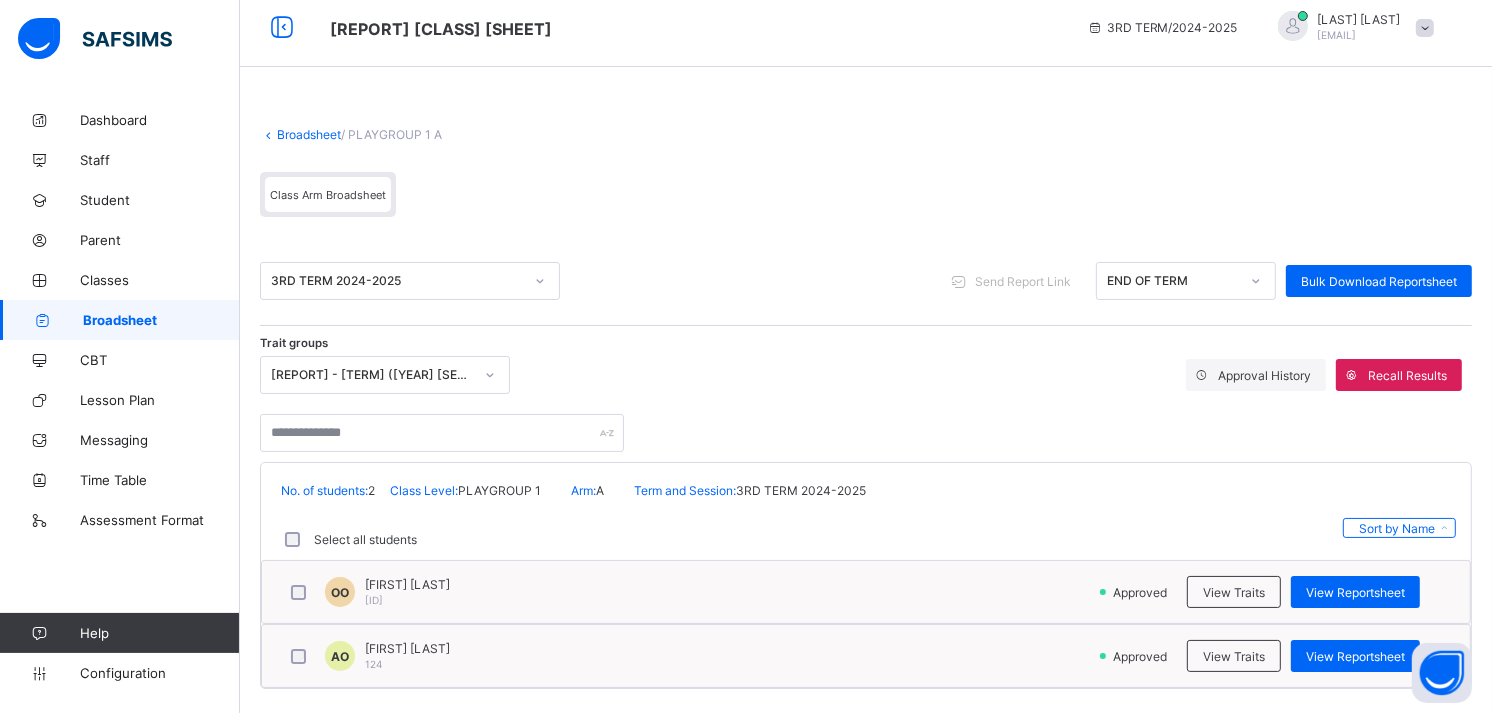 scroll, scrollTop: 27, scrollLeft: 0, axis: vertical 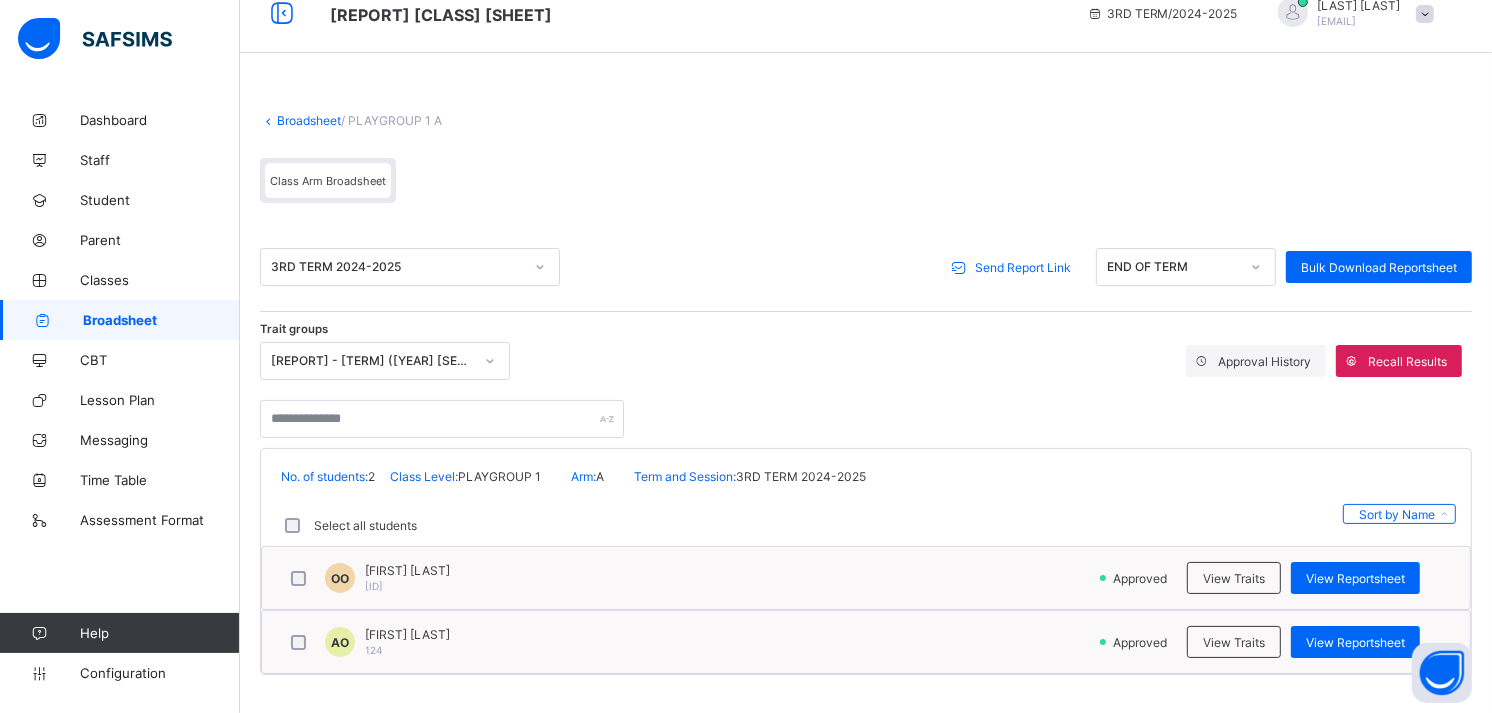 click on "Send Report Link" at bounding box center (1023, 267) 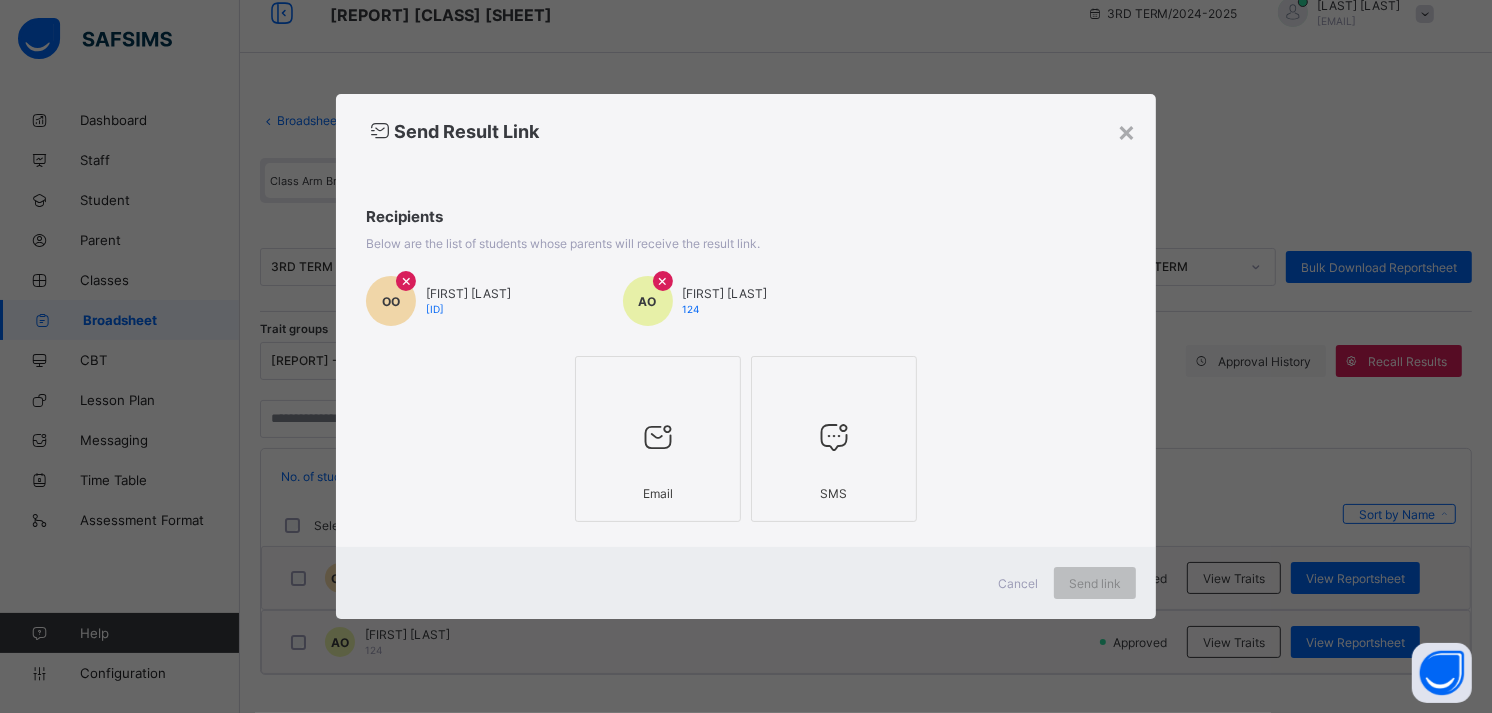 click at bounding box center [658, 437] 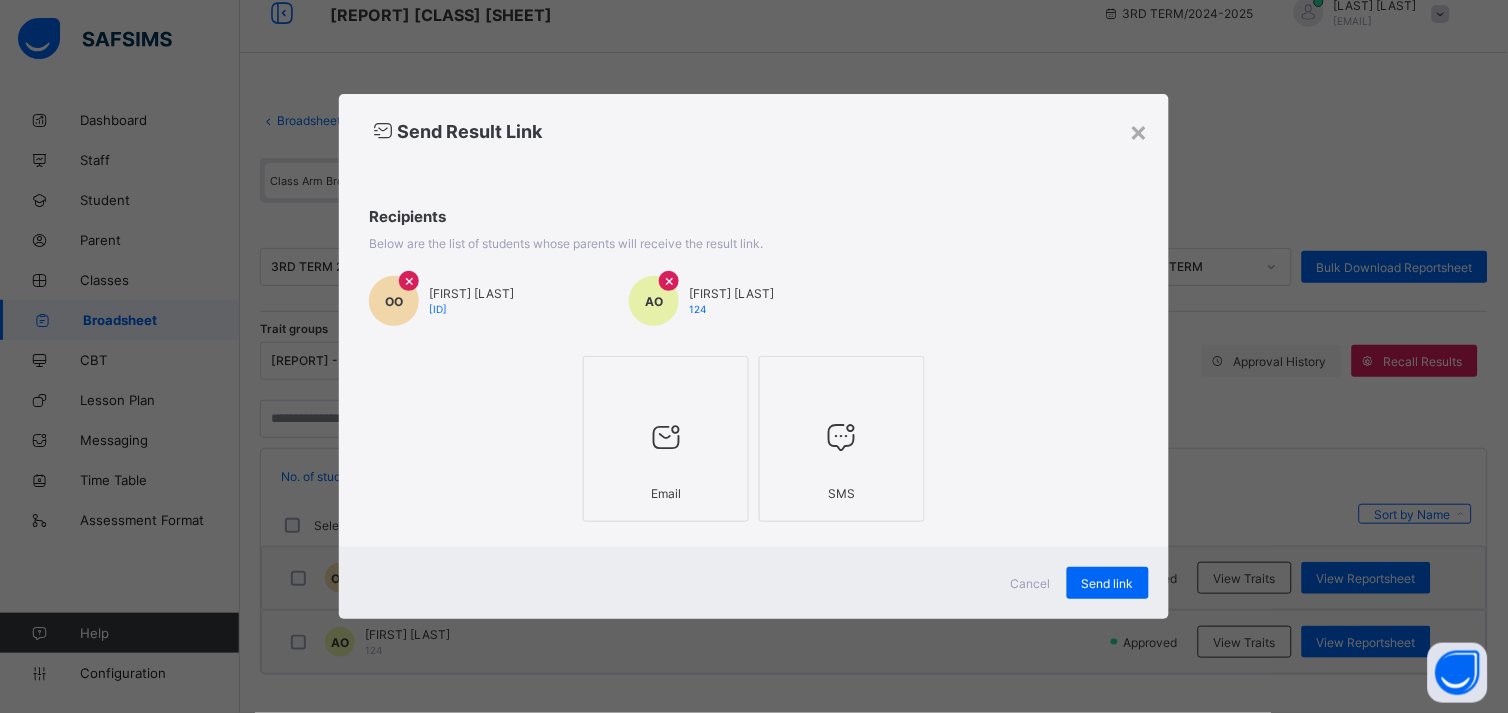 click on "SMS" at bounding box center (842, 439) 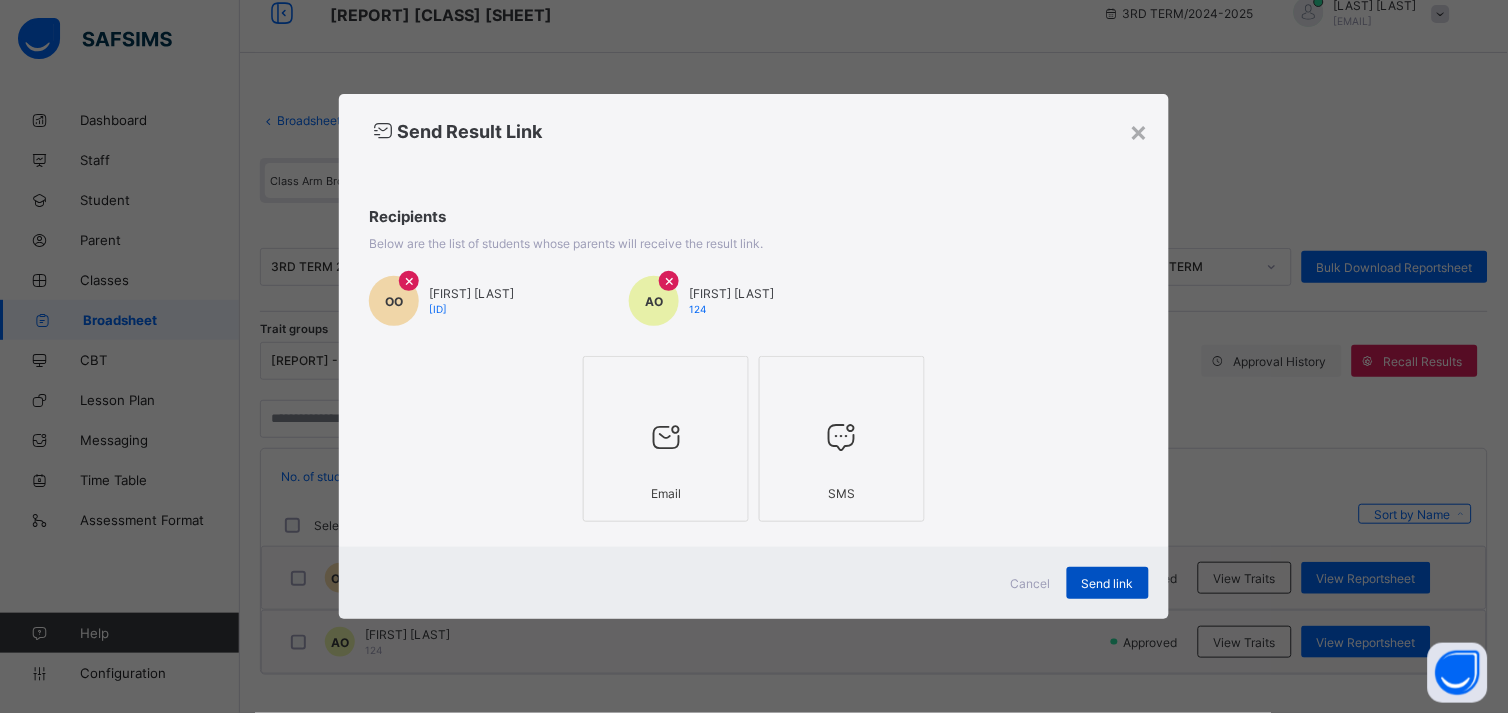 click on "Send link" at bounding box center [1108, 583] 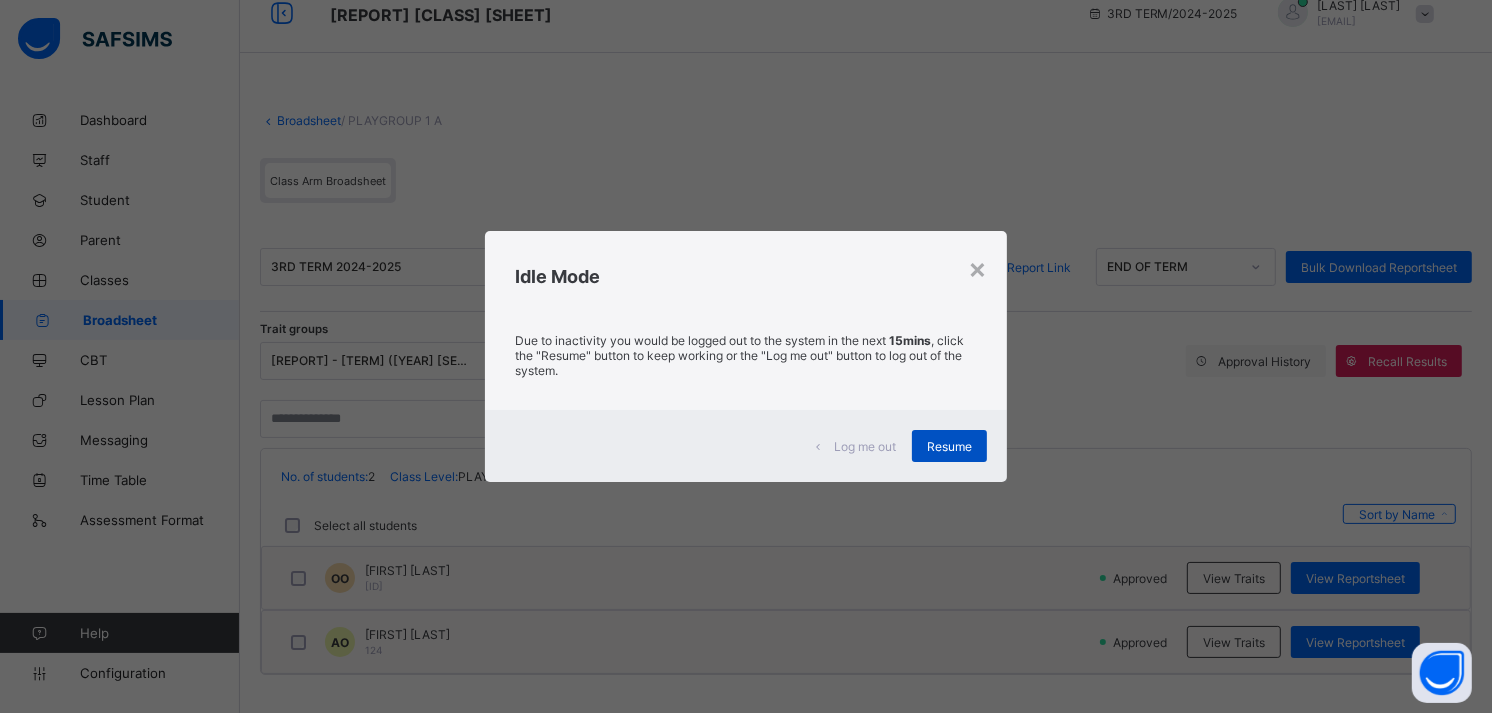 click on "Resume" at bounding box center (949, 446) 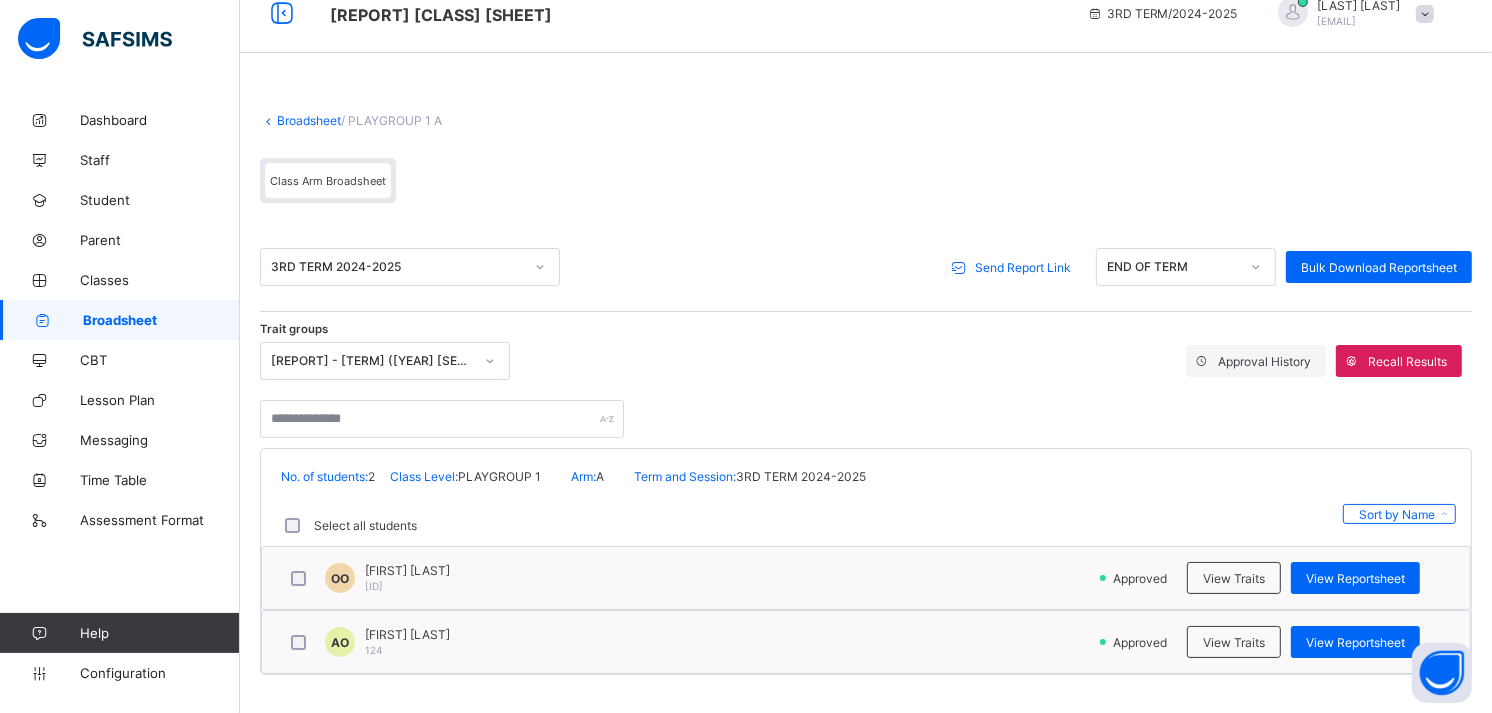 click on "Send Report Link" at bounding box center [1023, 267] 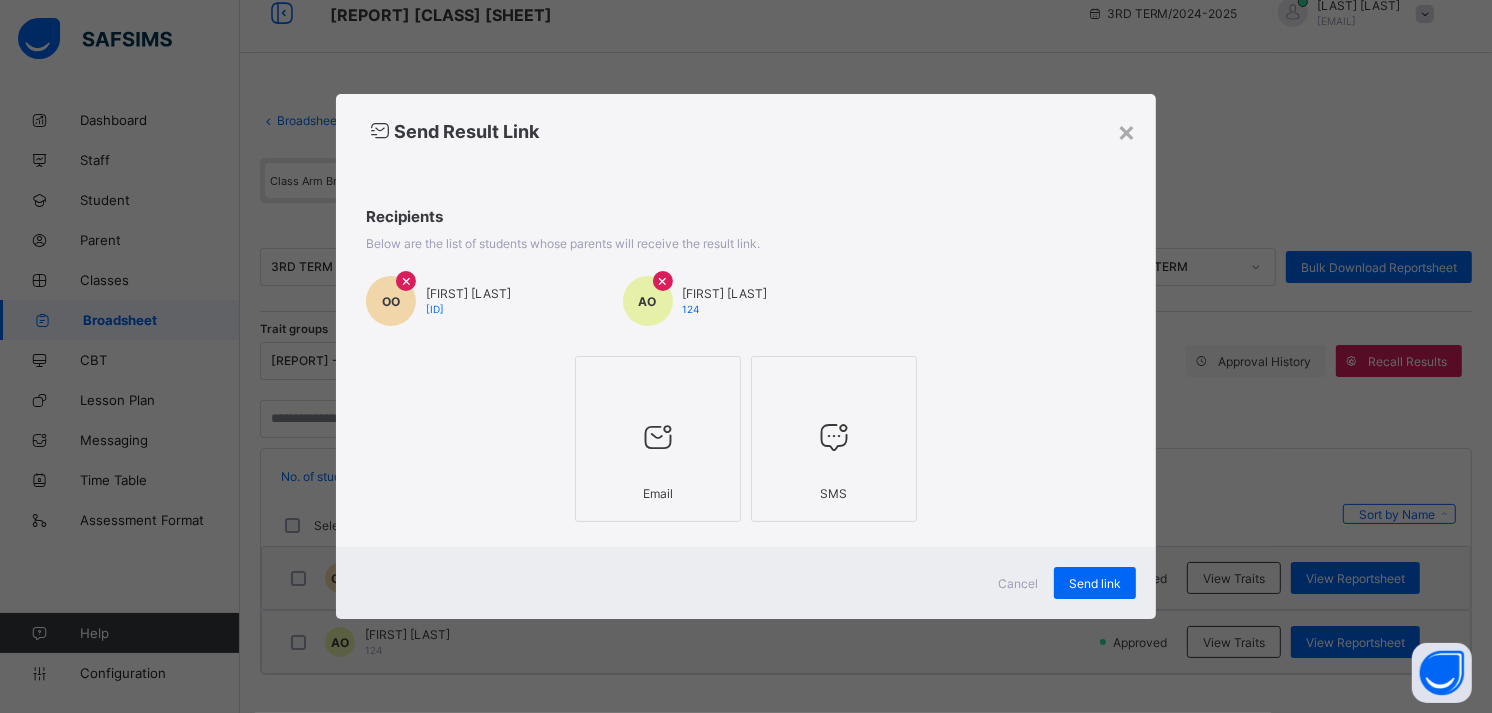 click at bounding box center [834, 436] 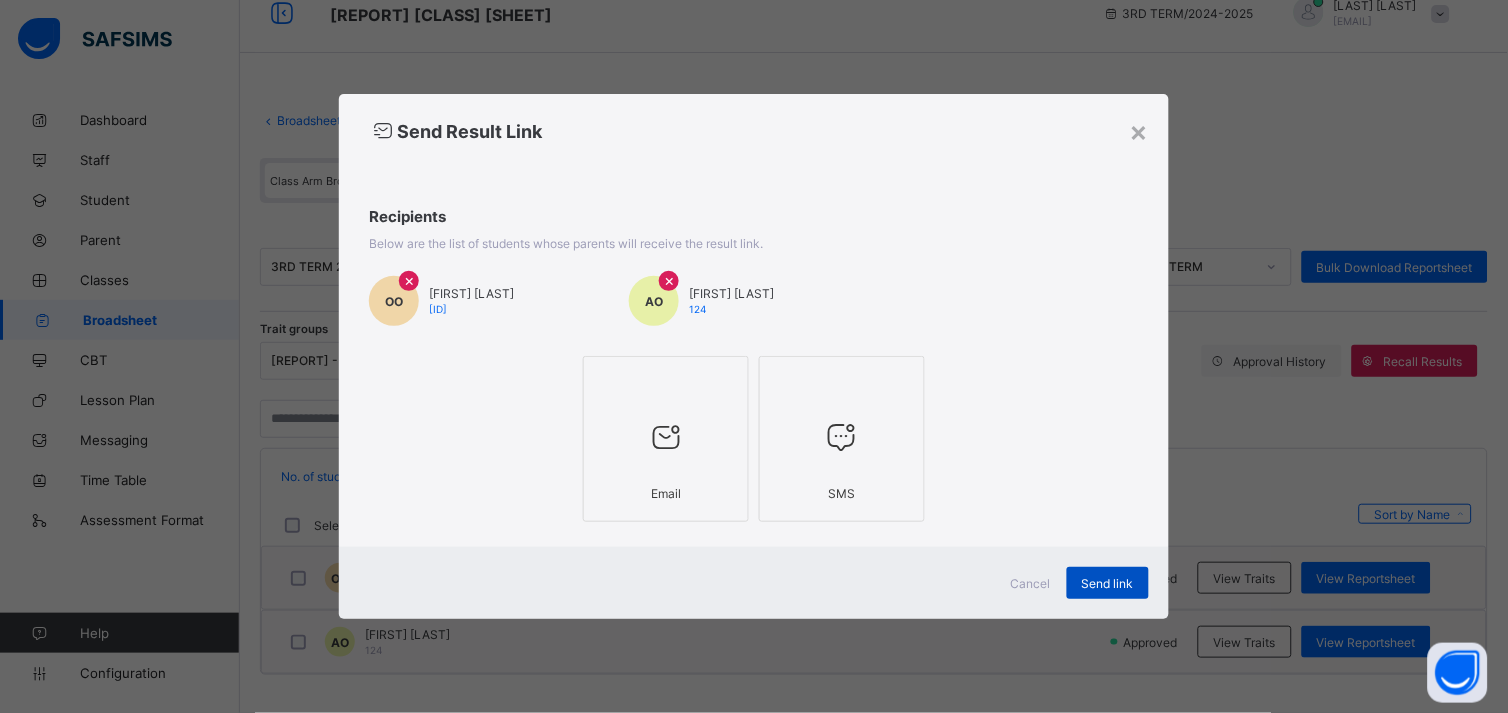 click on "Send link" at bounding box center [1108, 583] 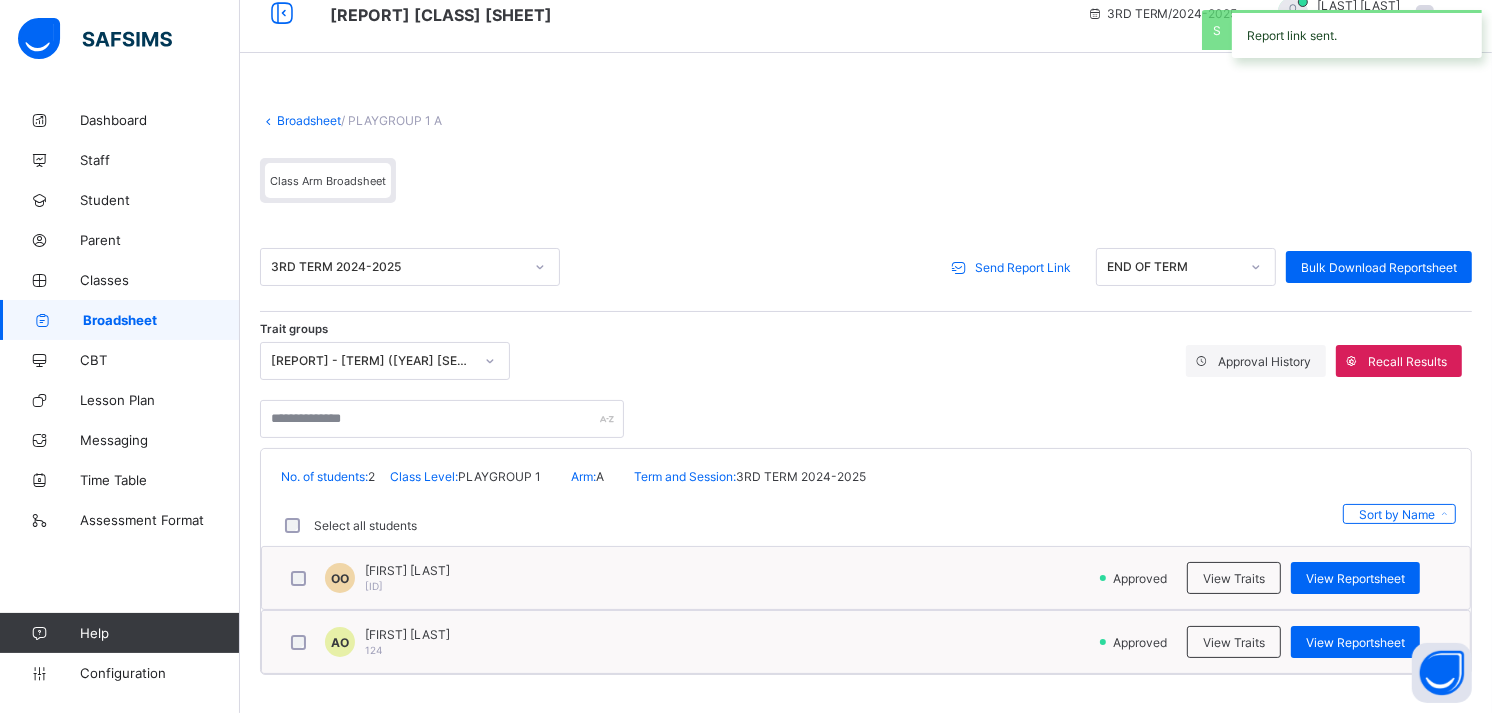 click on "Broadsheet" at bounding box center (309, 120) 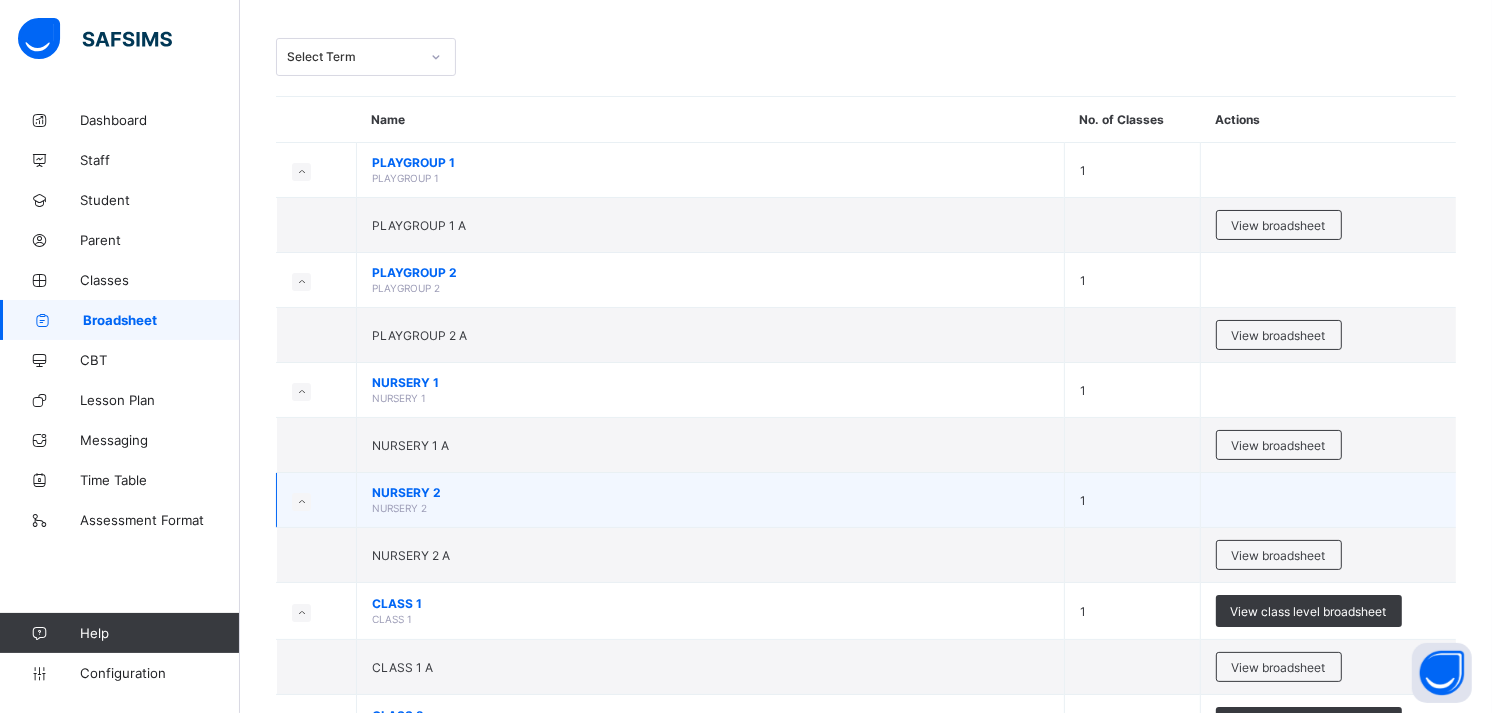 scroll, scrollTop: 165, scrollLeft: 0, axis: vertical 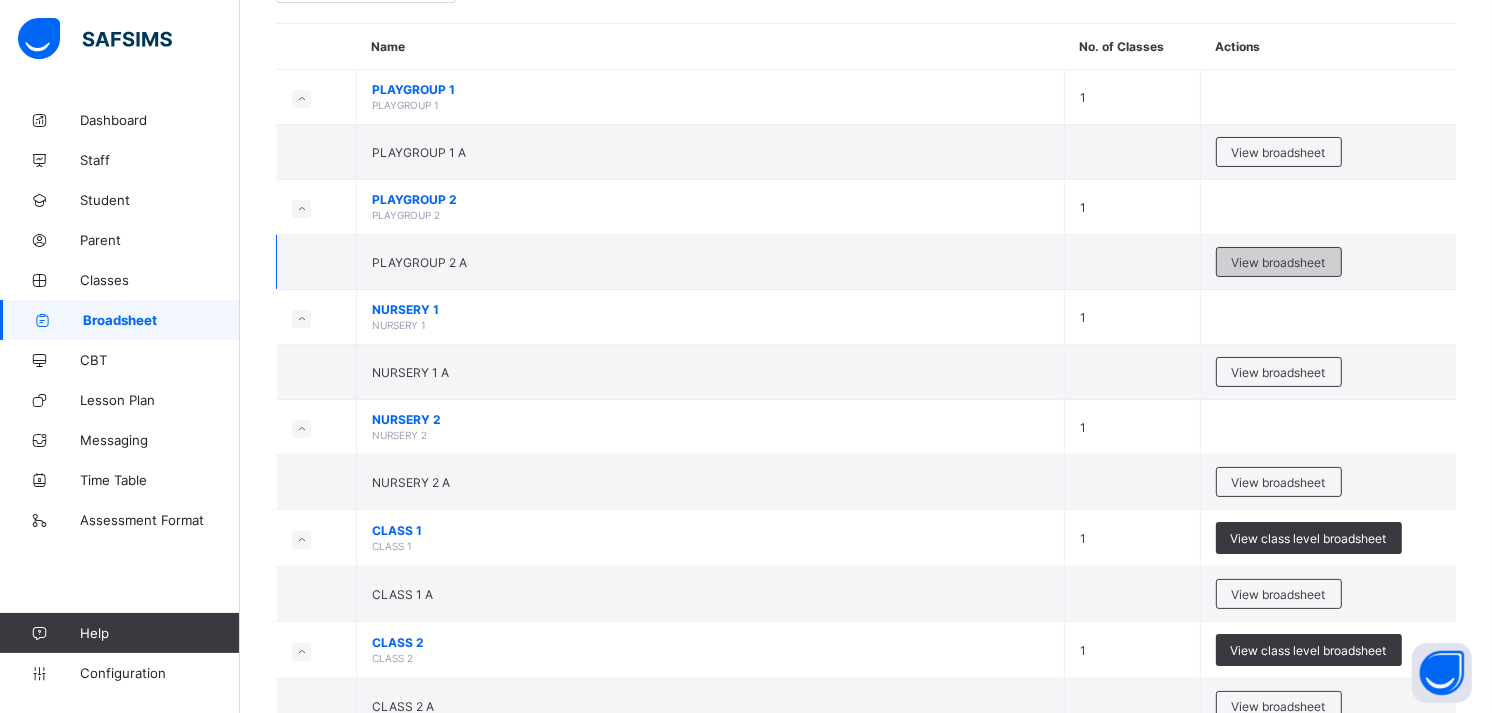 click on "View broadsheet" at bounding box center [1279, 262] 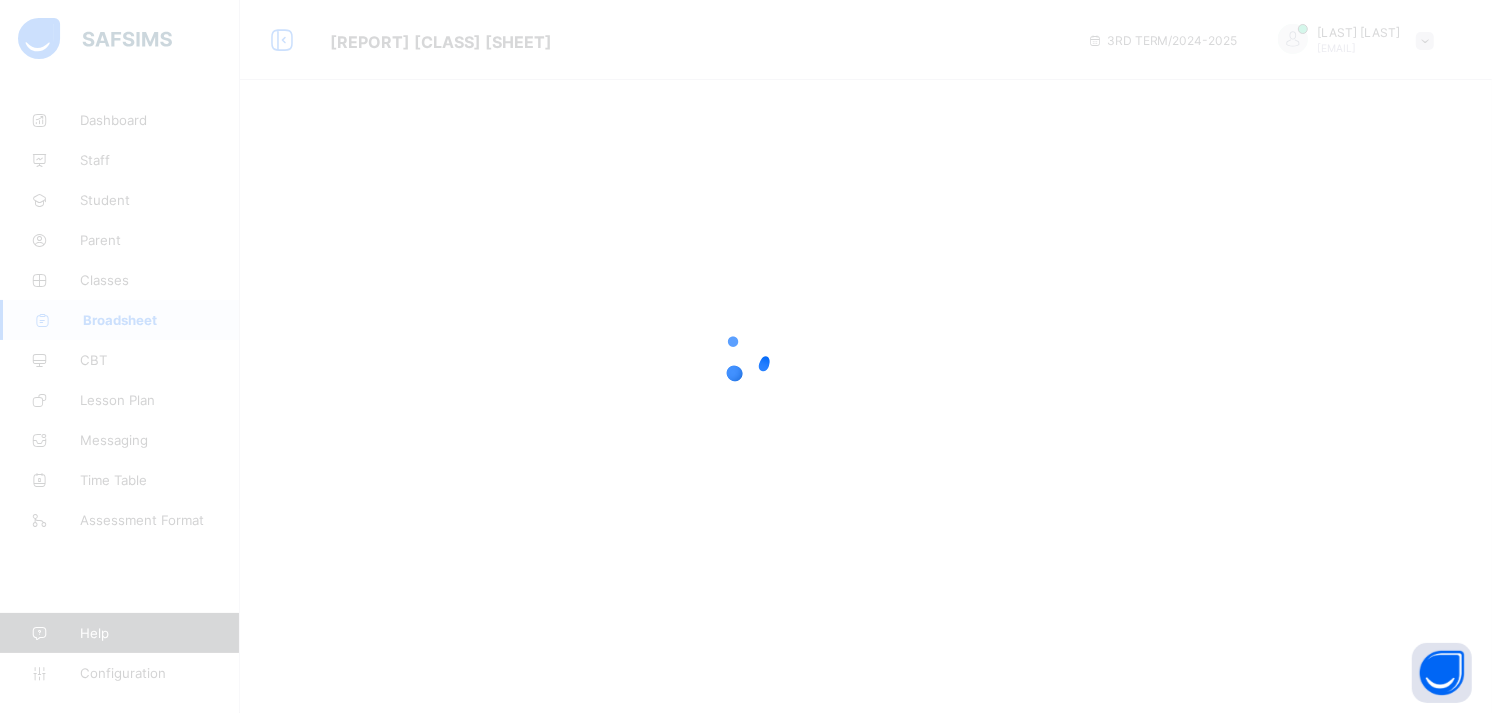 scroll, scrollTop: 0, scrollLeft: 0, axis: both 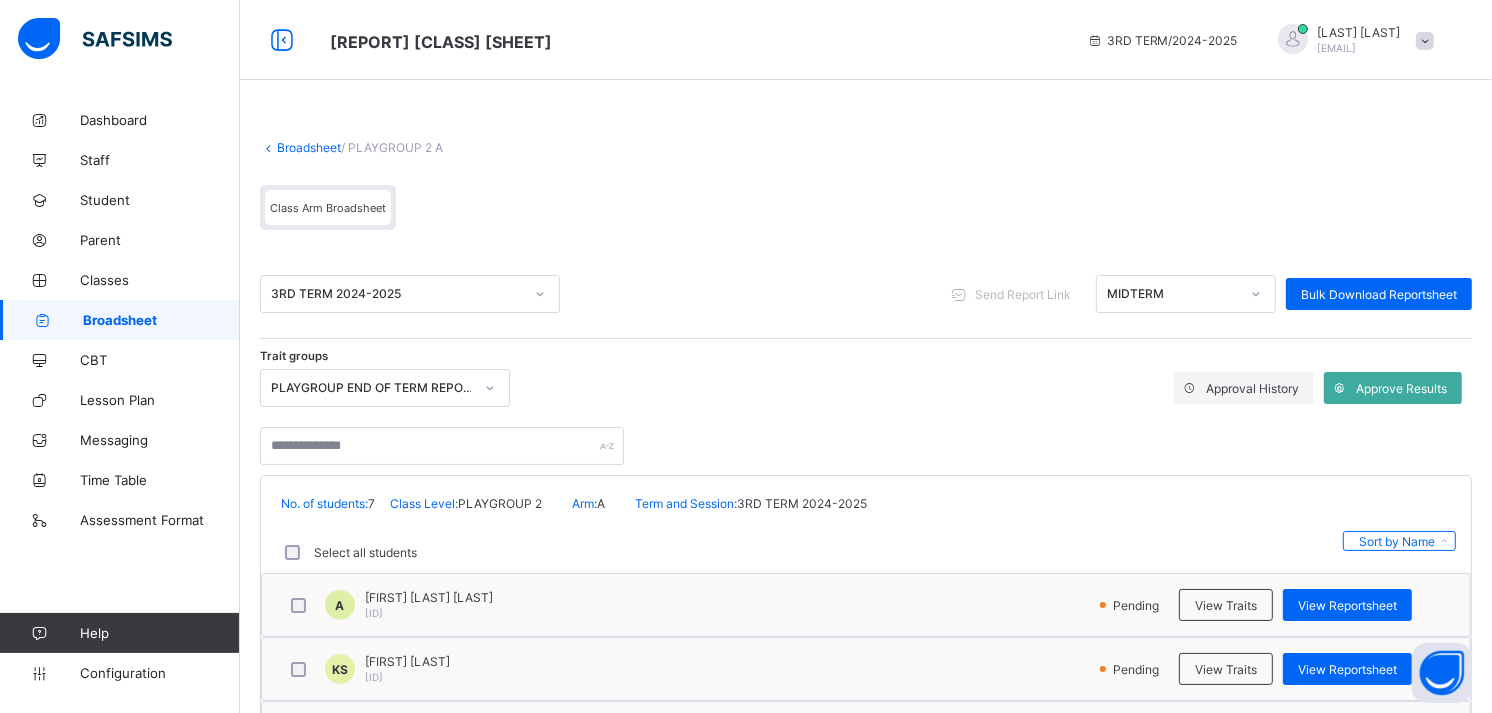 click 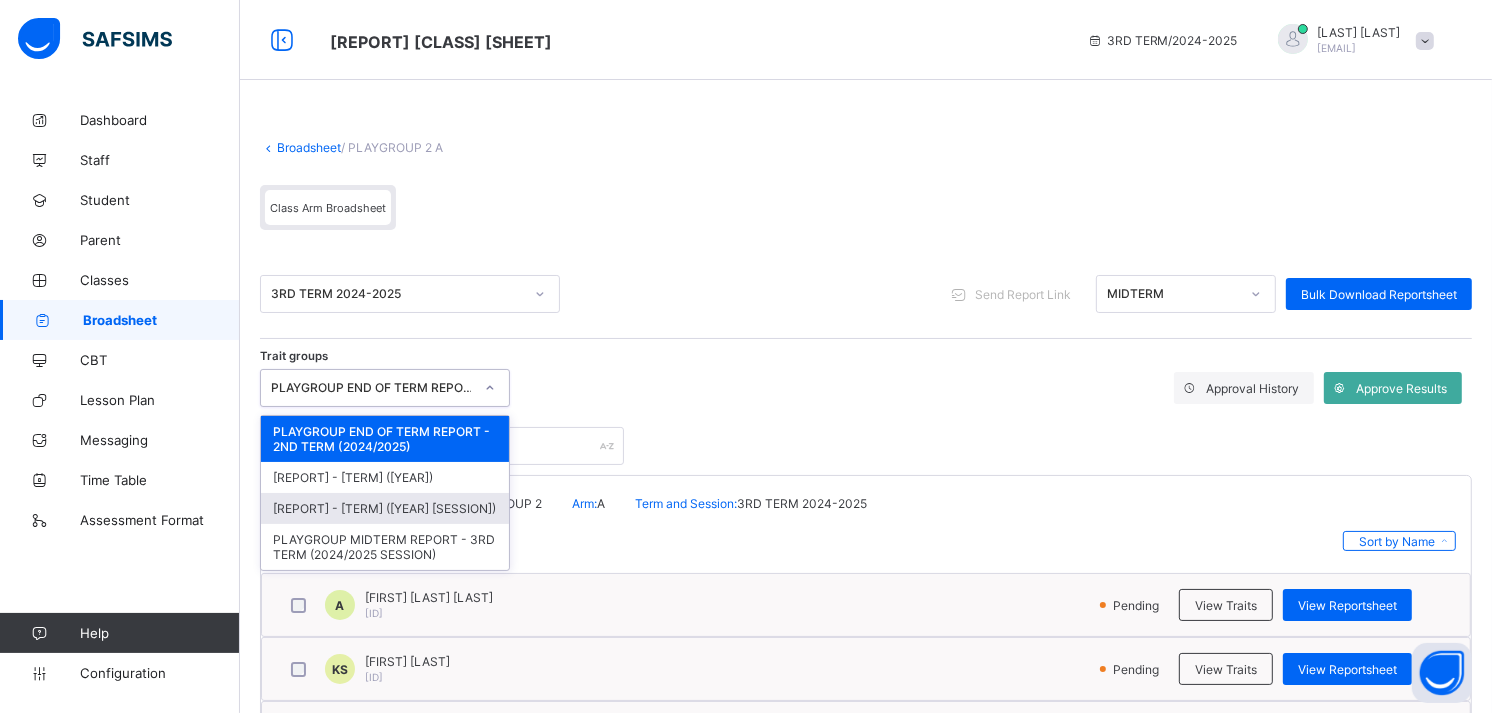 click on "[REPORT] - [TERM] ([YEAR] [SESSION])" at bounding box center [385, 508] 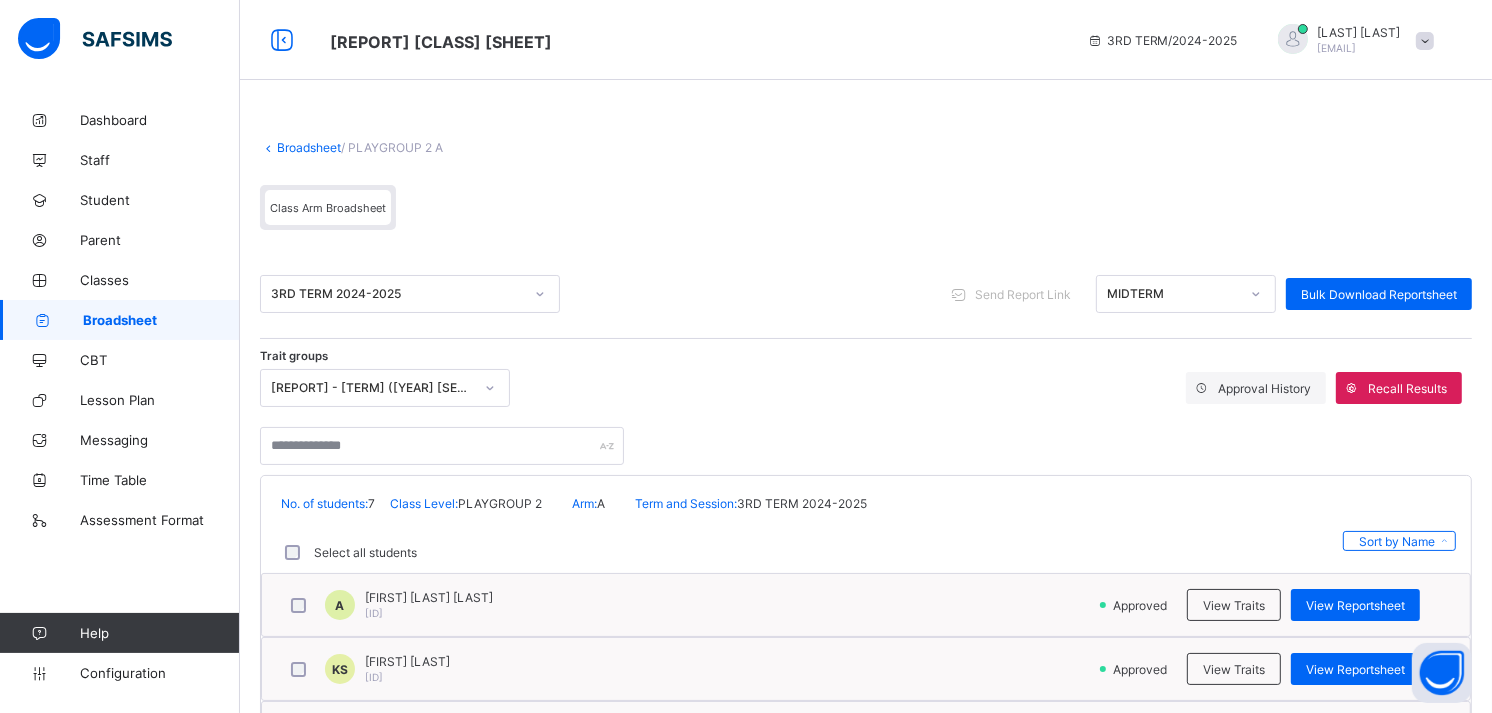 click at bounding box center [1256, 294] 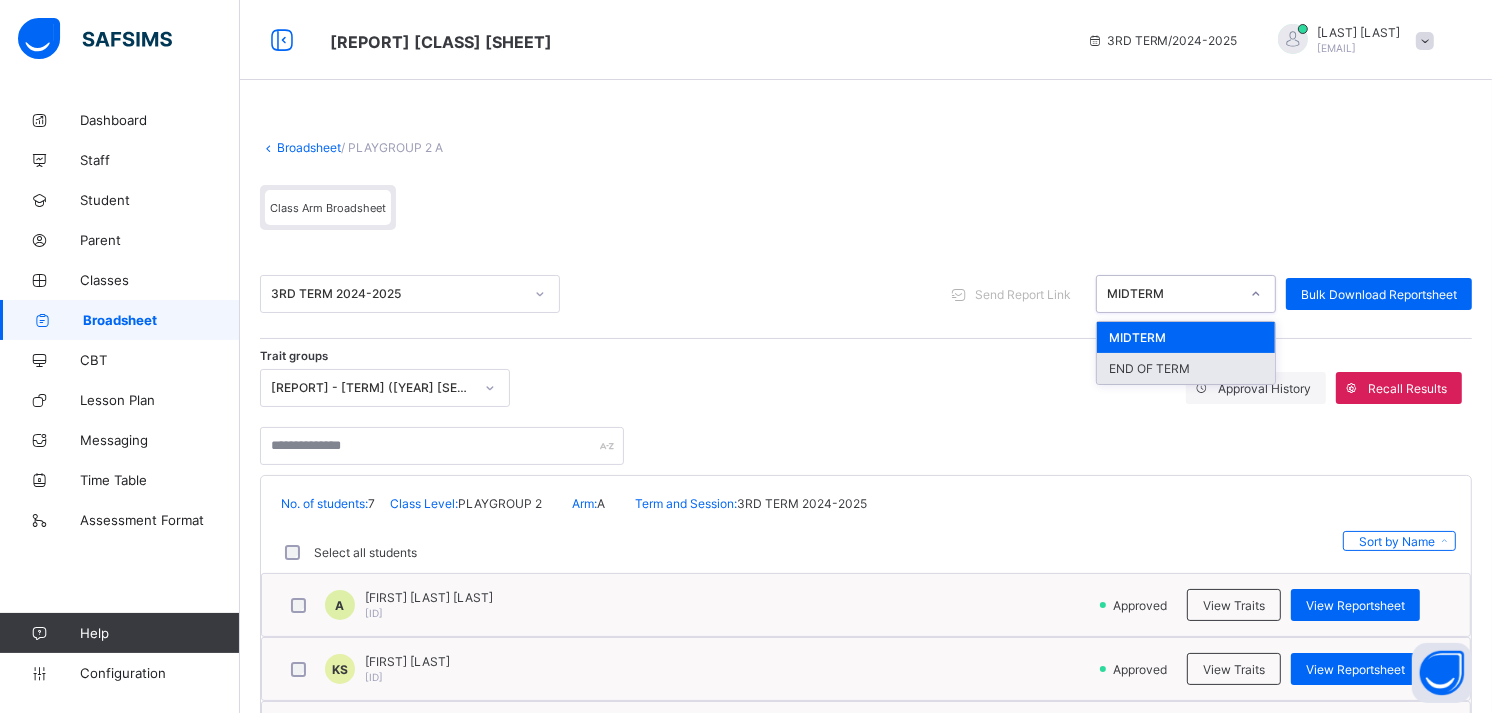 click on "END OF TERM" at bounding box center [1186, 368] 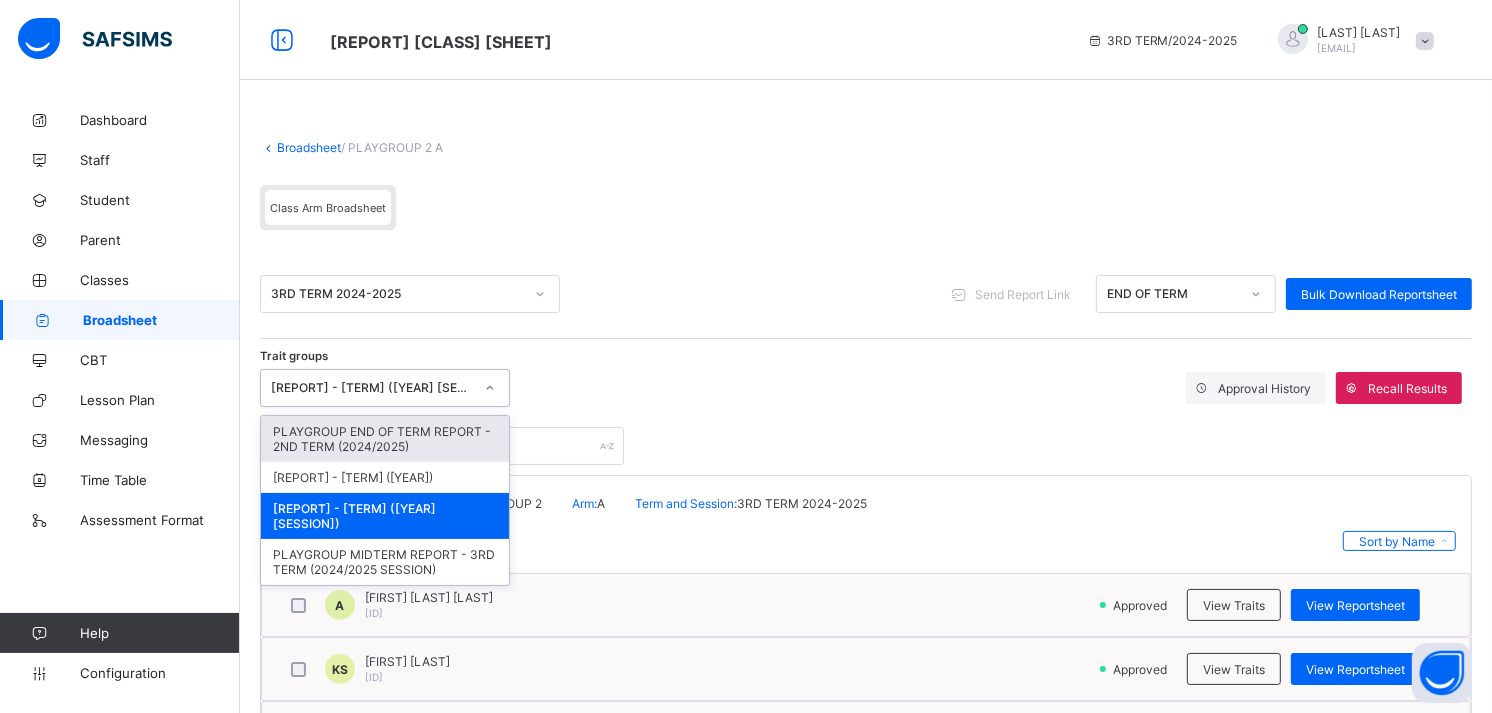 click 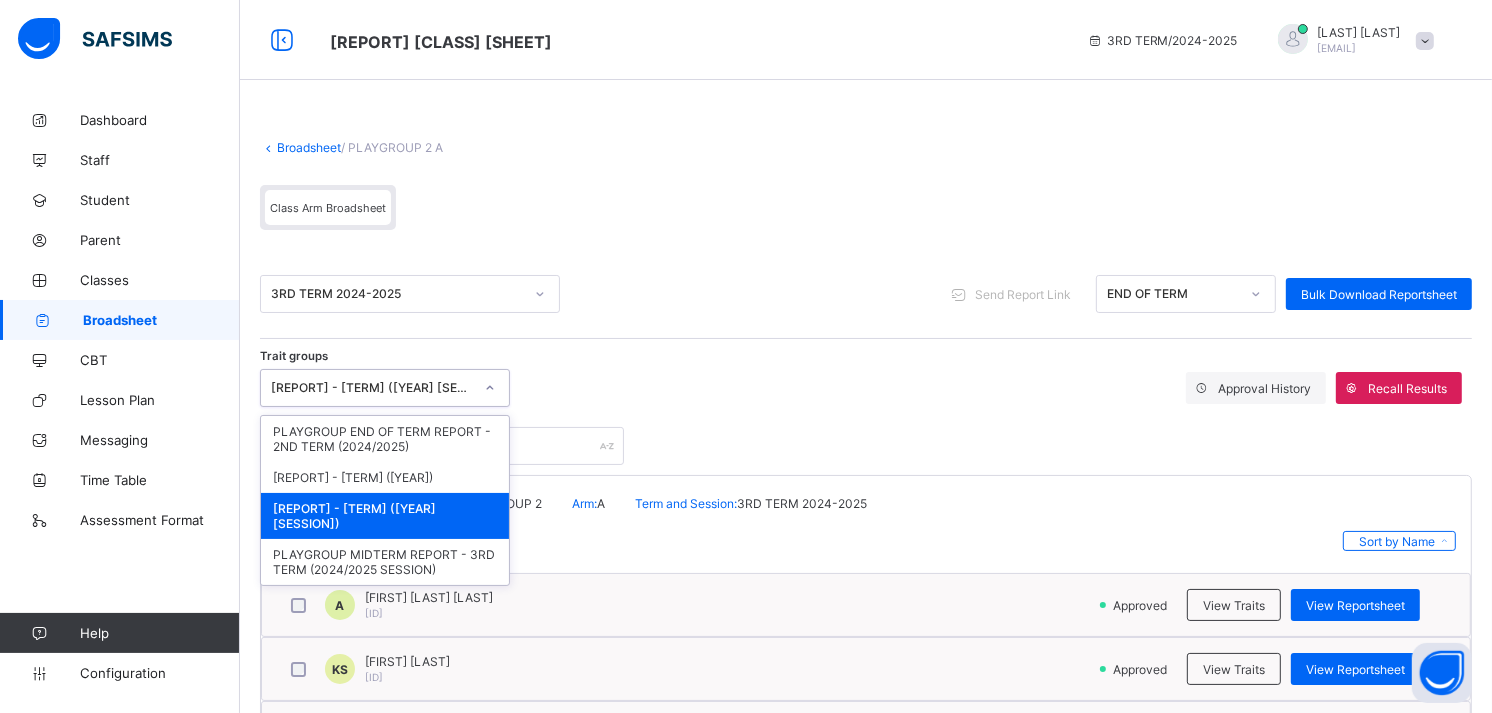 click on "[REPORT] - [TERM] ([YEAR] [SESSION])" at bounding box center [385, 516] 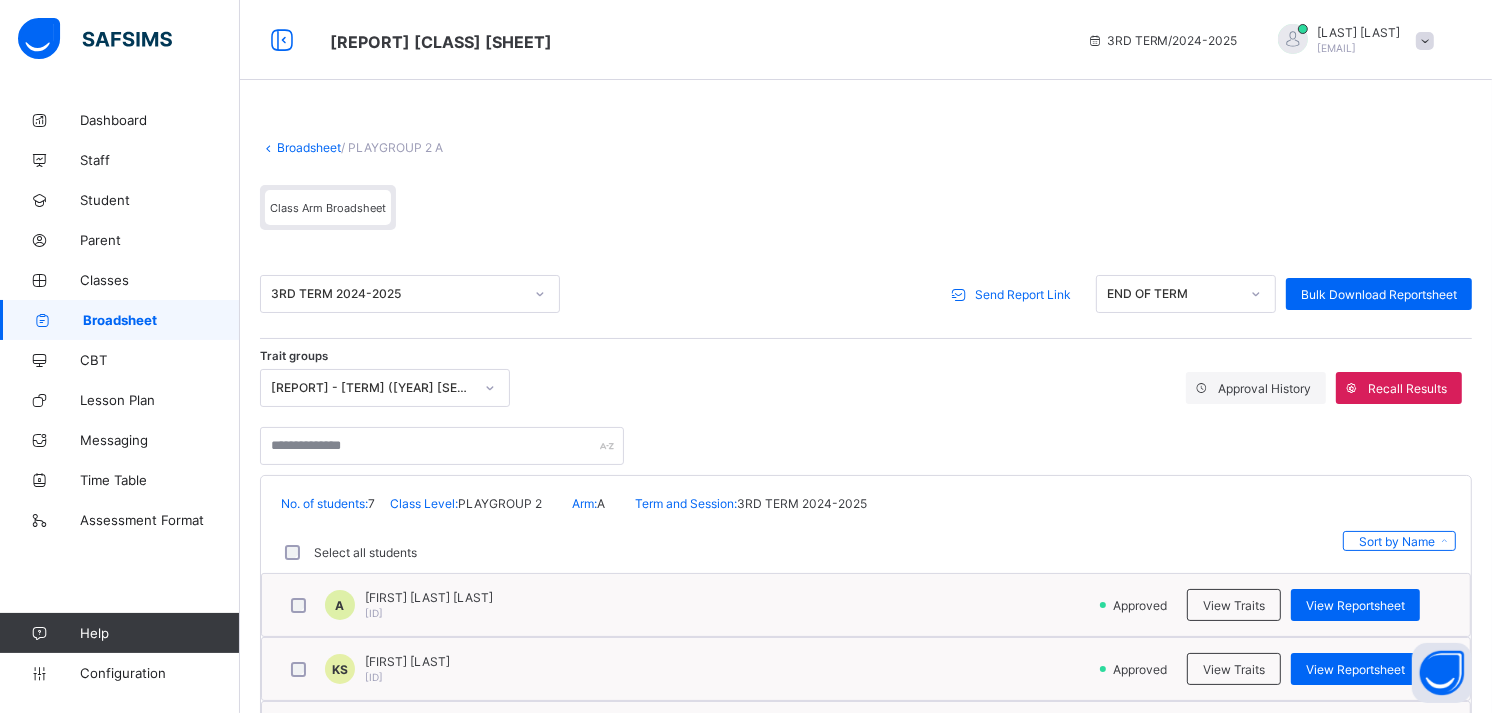 click on "Send Report Link" at bounding box center (1023, 294) 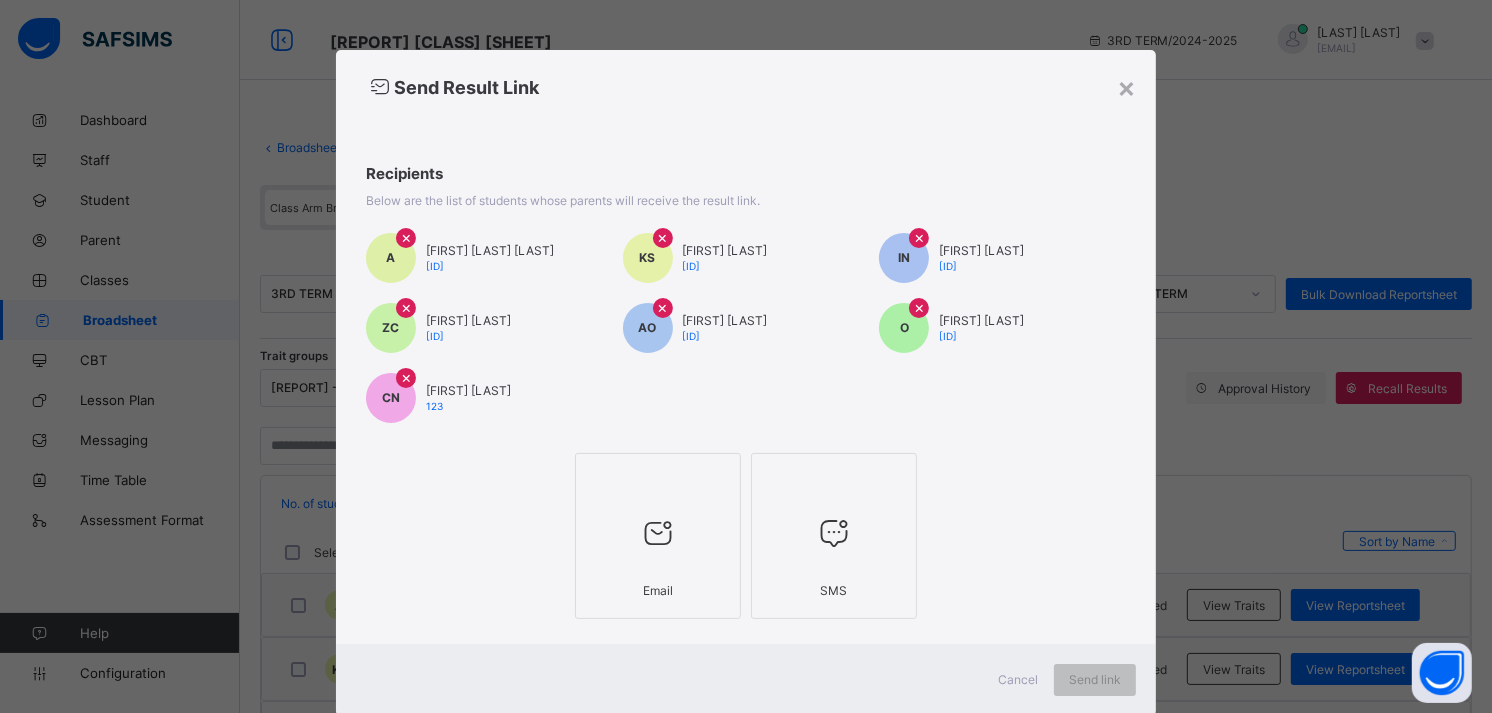 click at bounding box center (658, 533) 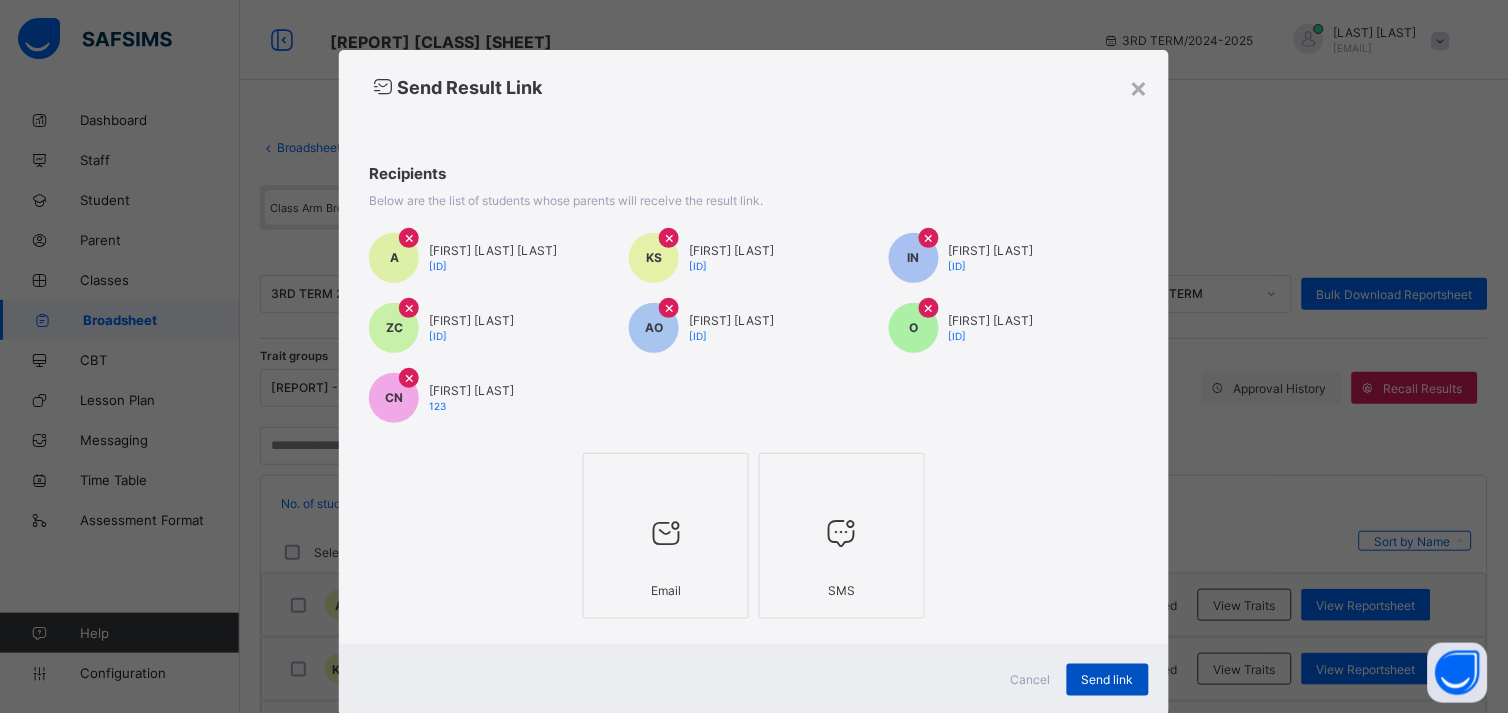 click on "Send link" at bounding box center (1108, 679) 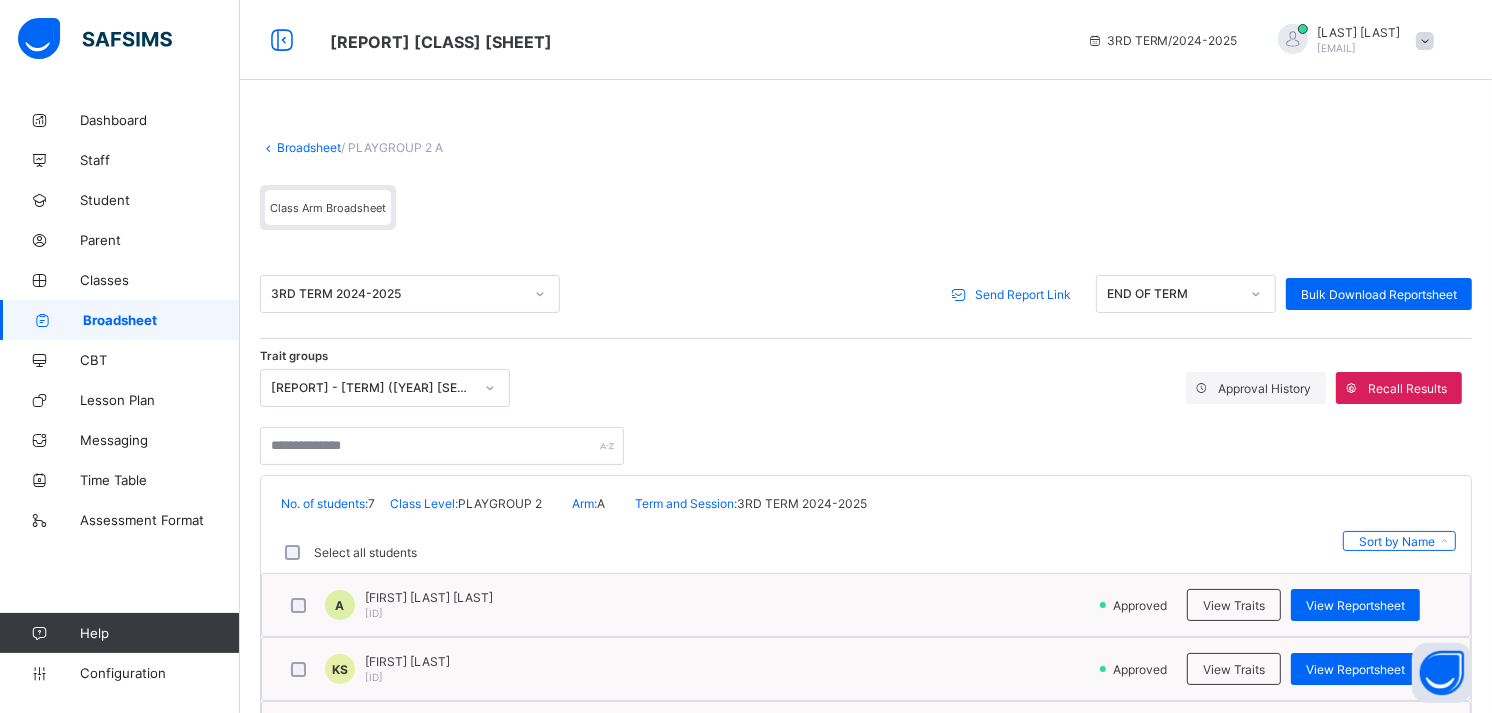 click on "Broadsheet" at bounding box center (309, 147) 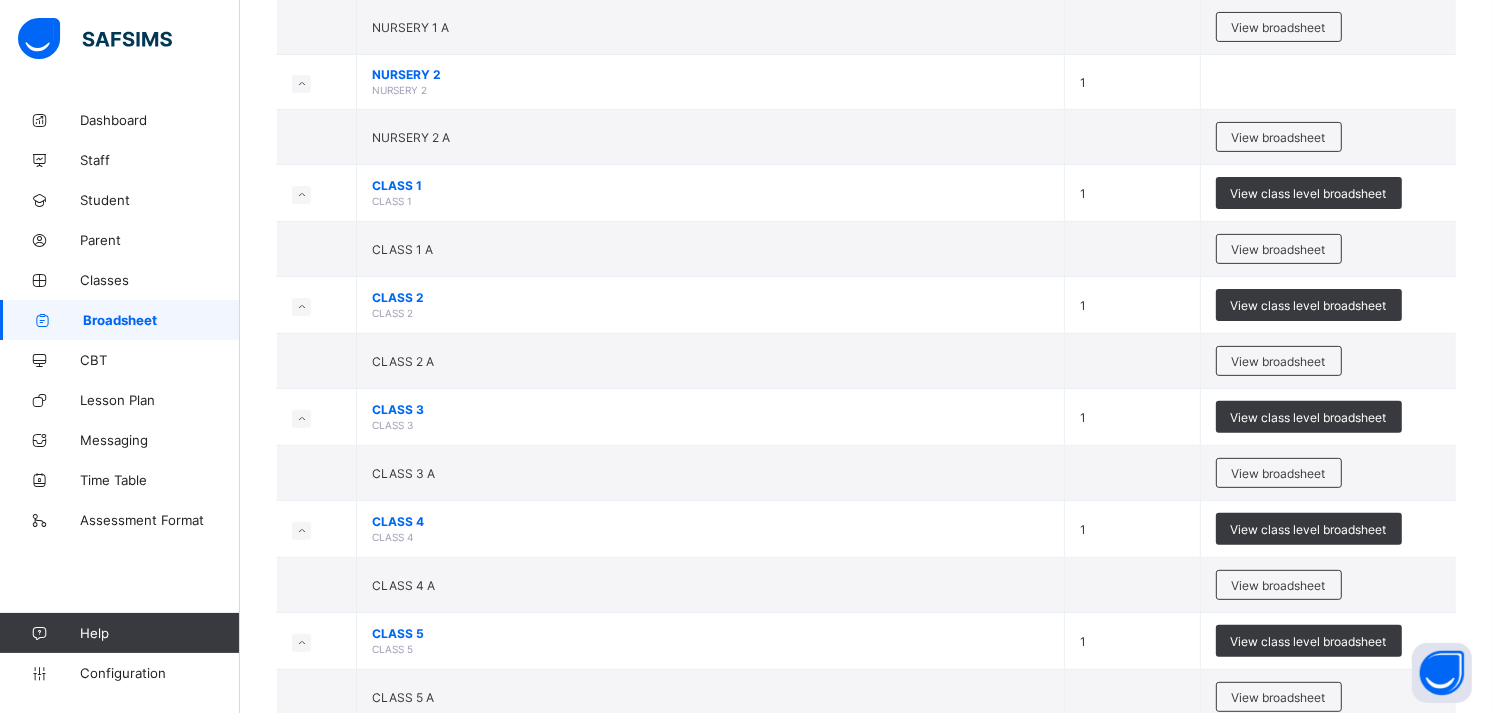 scroll, scrollTop: 528, scrollLeft: 0, axis: vertical 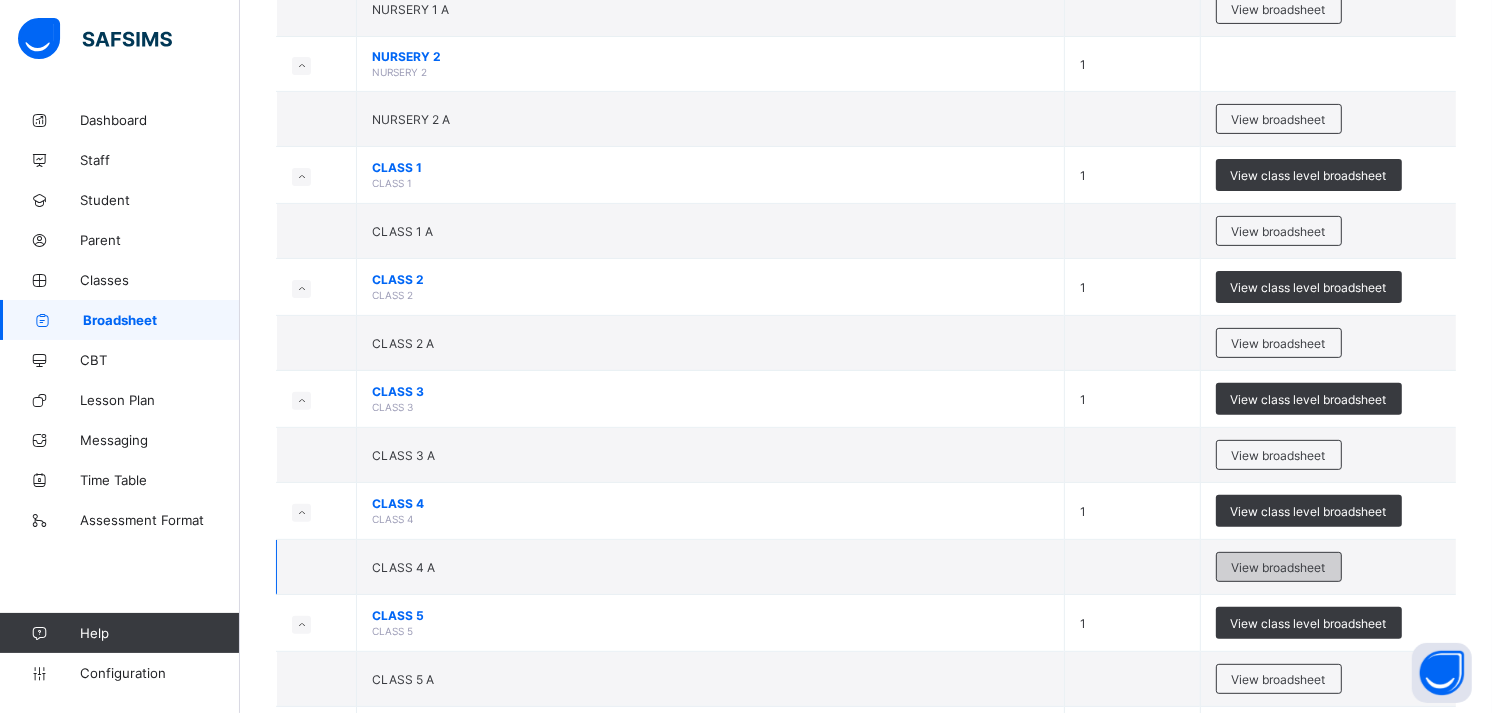 click on "View broadsheet" at bounding box center [1279, 567] 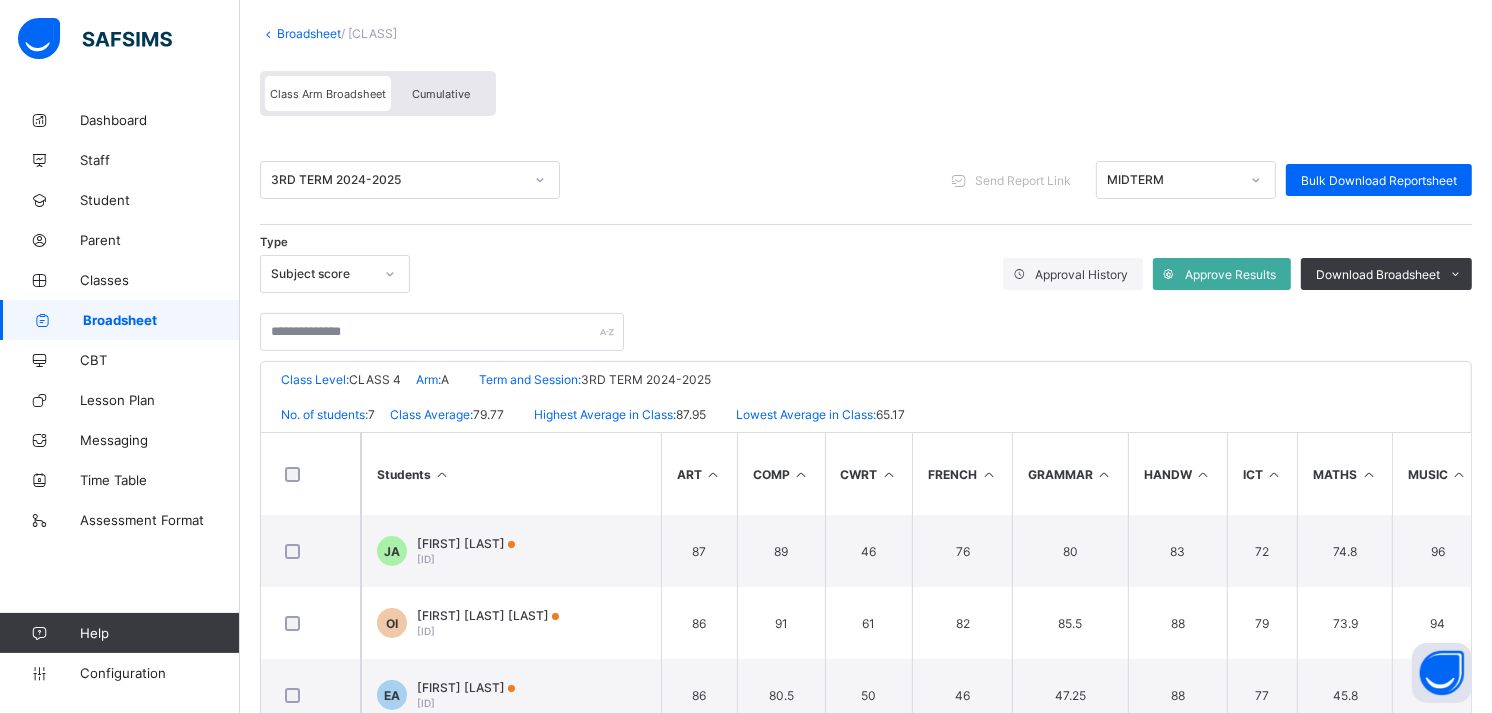 scroll, scrollTop: 154, scrollLeft: 0, axis: vertical 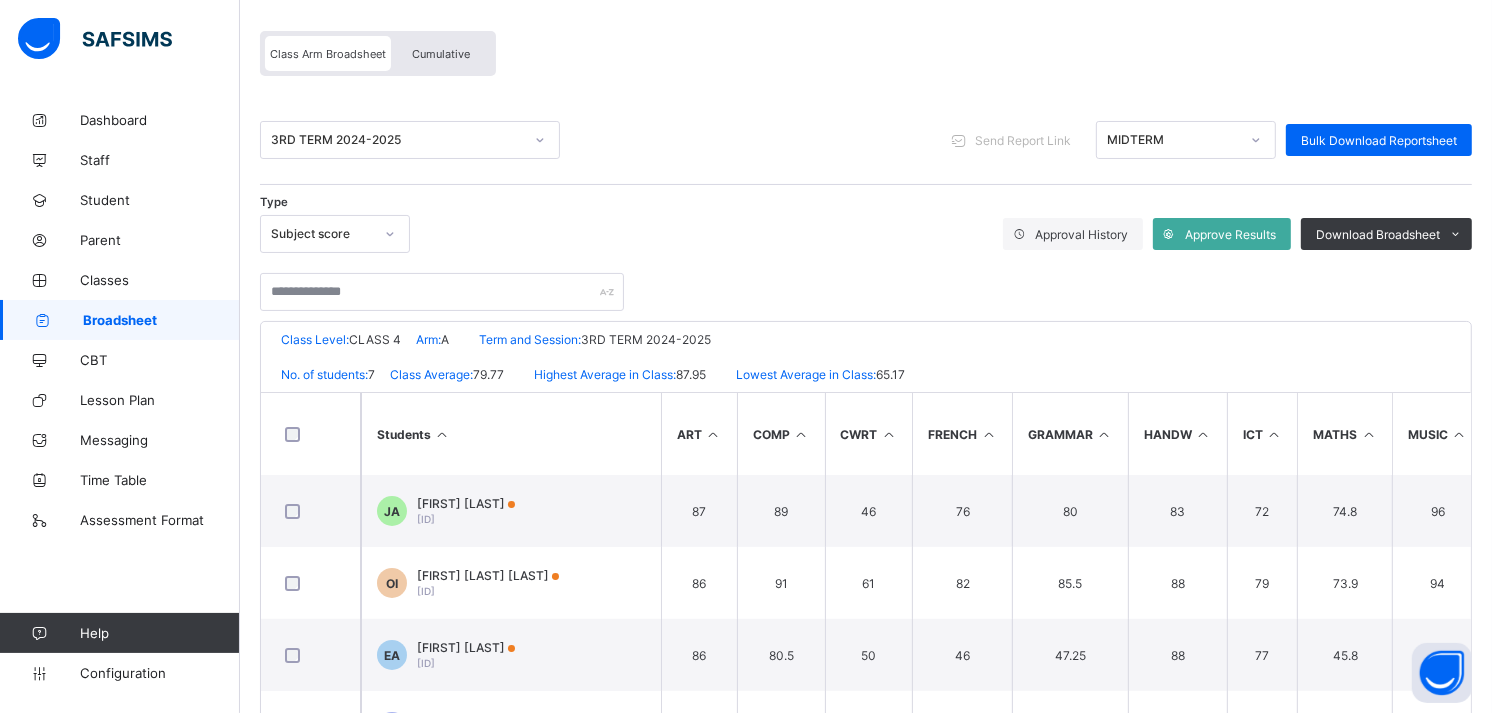 click on "Cumulative" at bounding box center (441, 54) 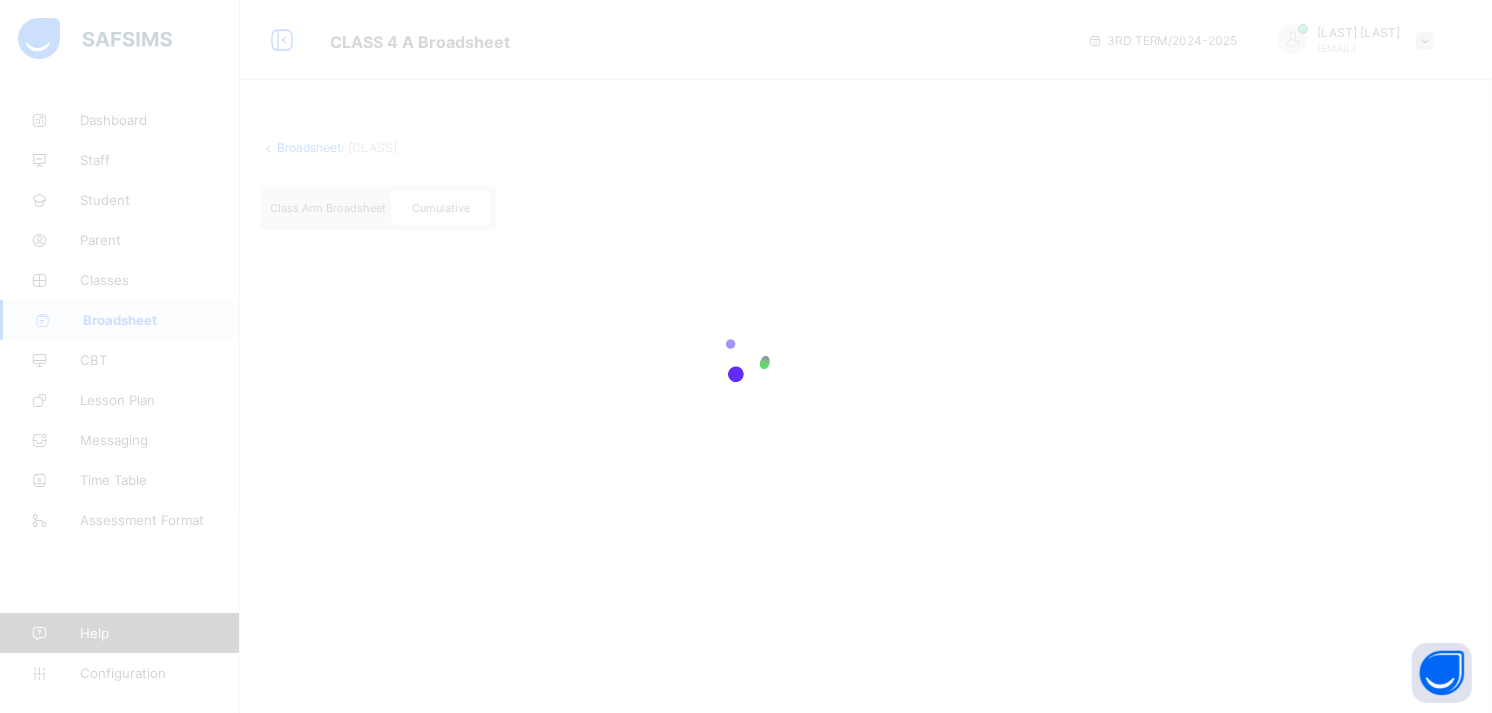 scroll, scrollTop: 0, scrollLeft: 0, axis: both 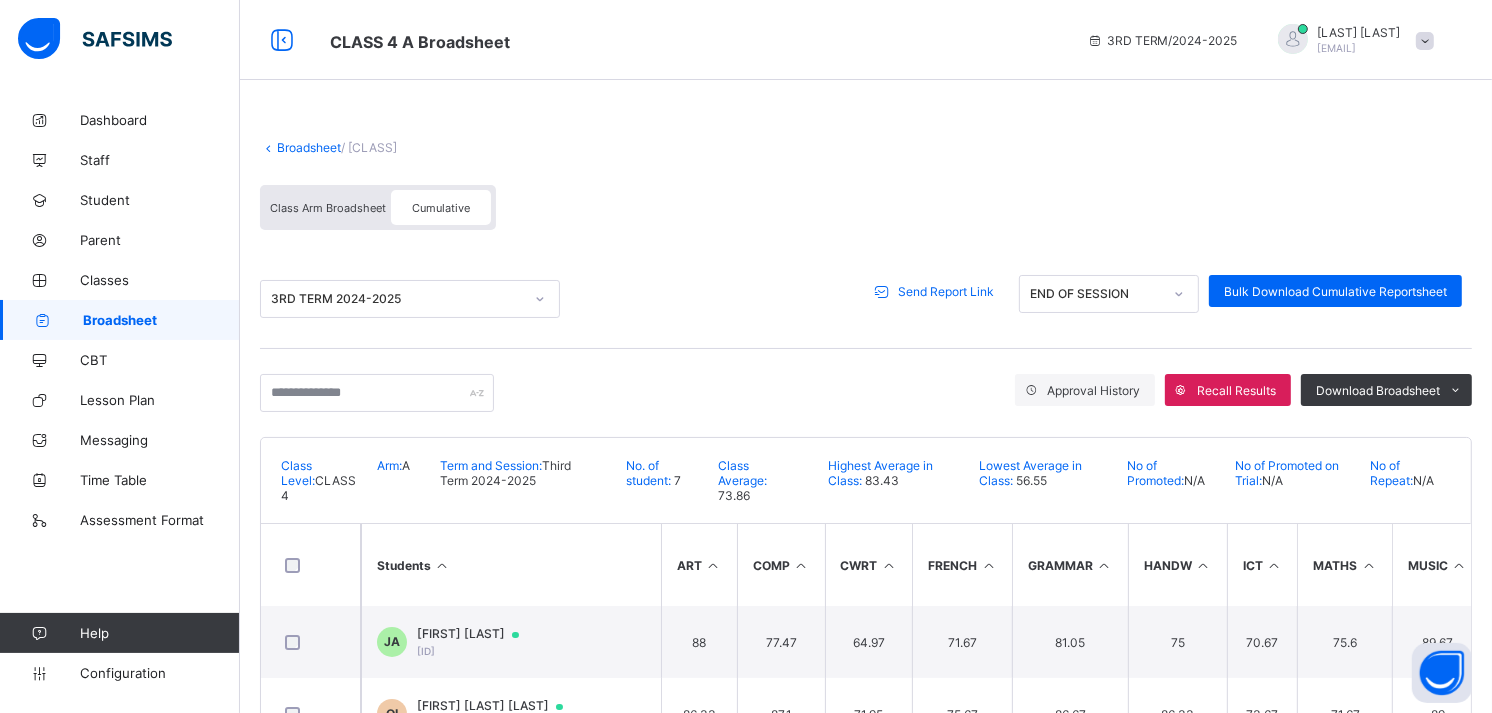 click on "Send Report Link" at bounding box center (946, 291) 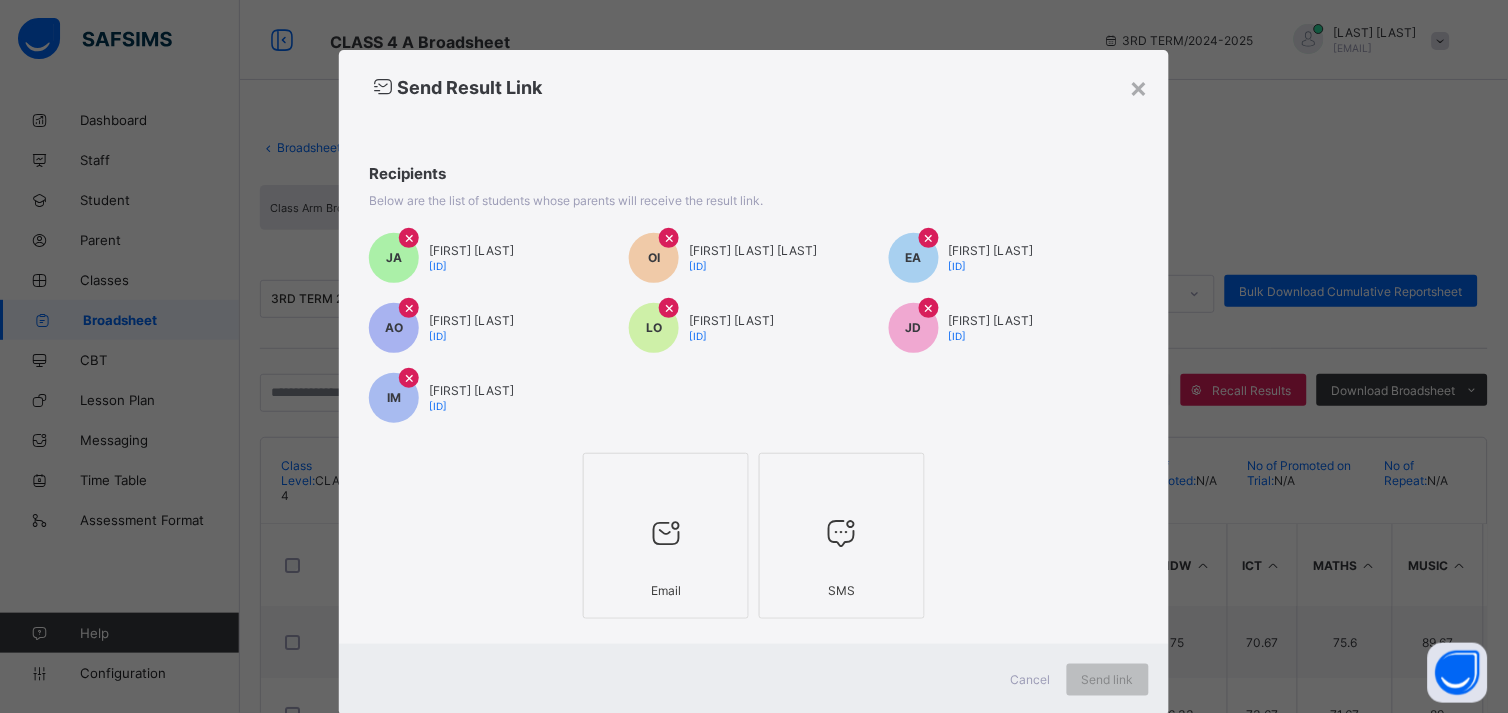click at bounding box center [666, 533] 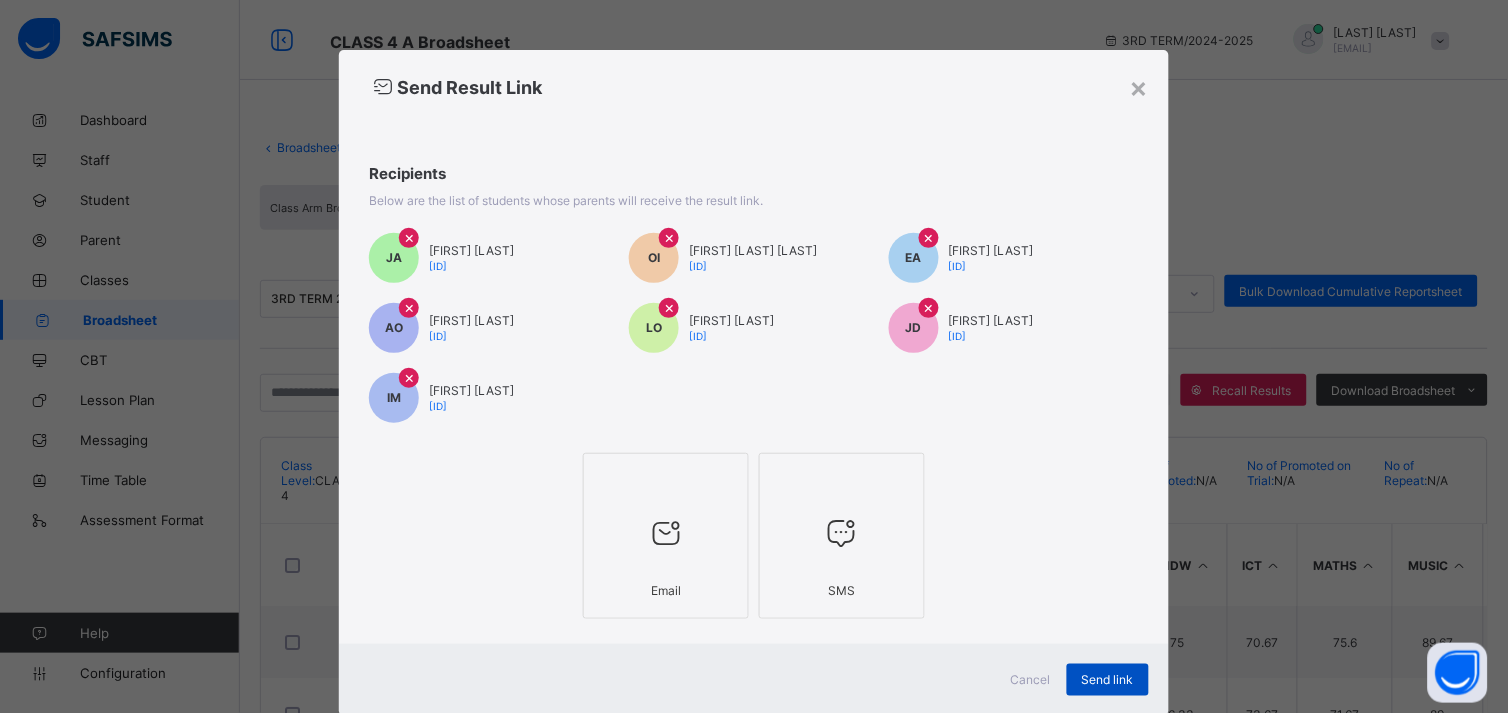 click on "Send link" at bounding box center (1108, 679) 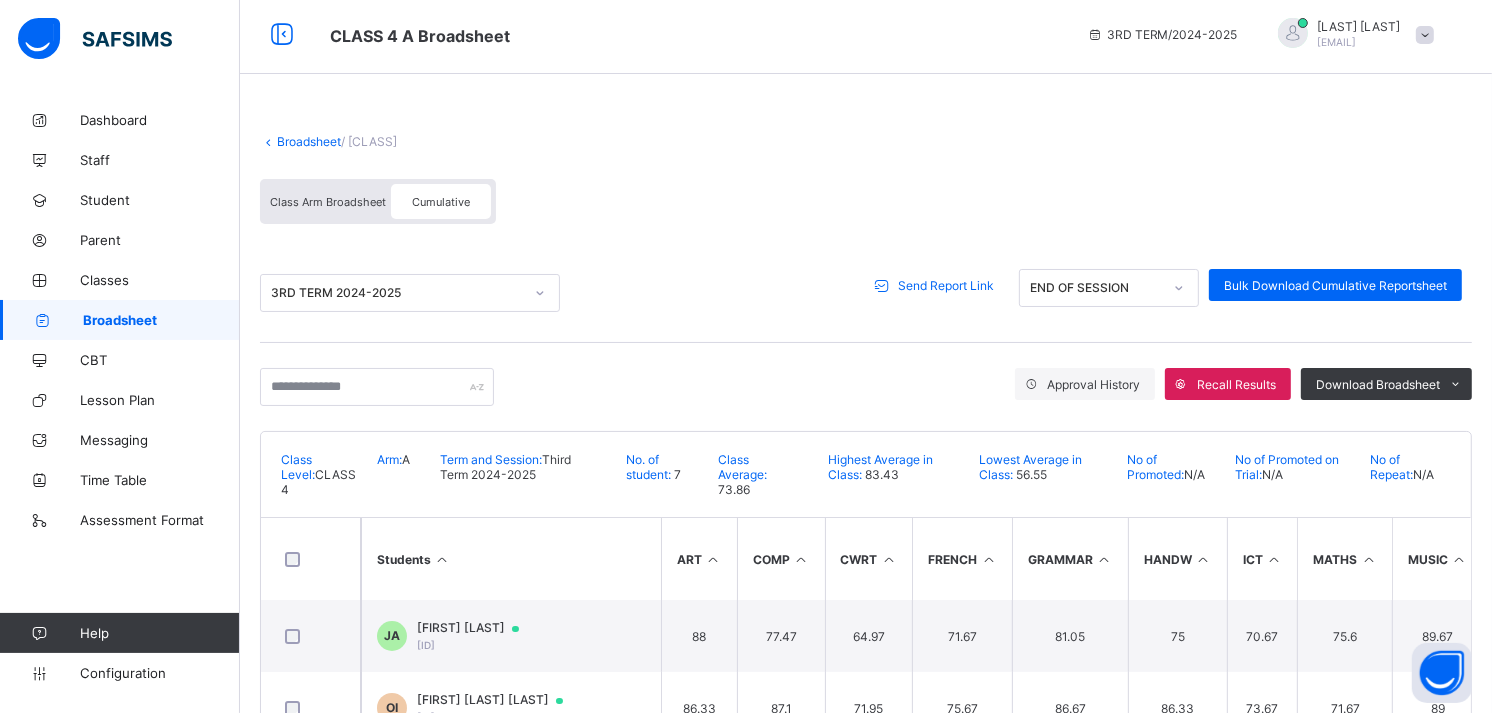 scroll, scrollTop: 0, scrollLeft: 0, axis: both 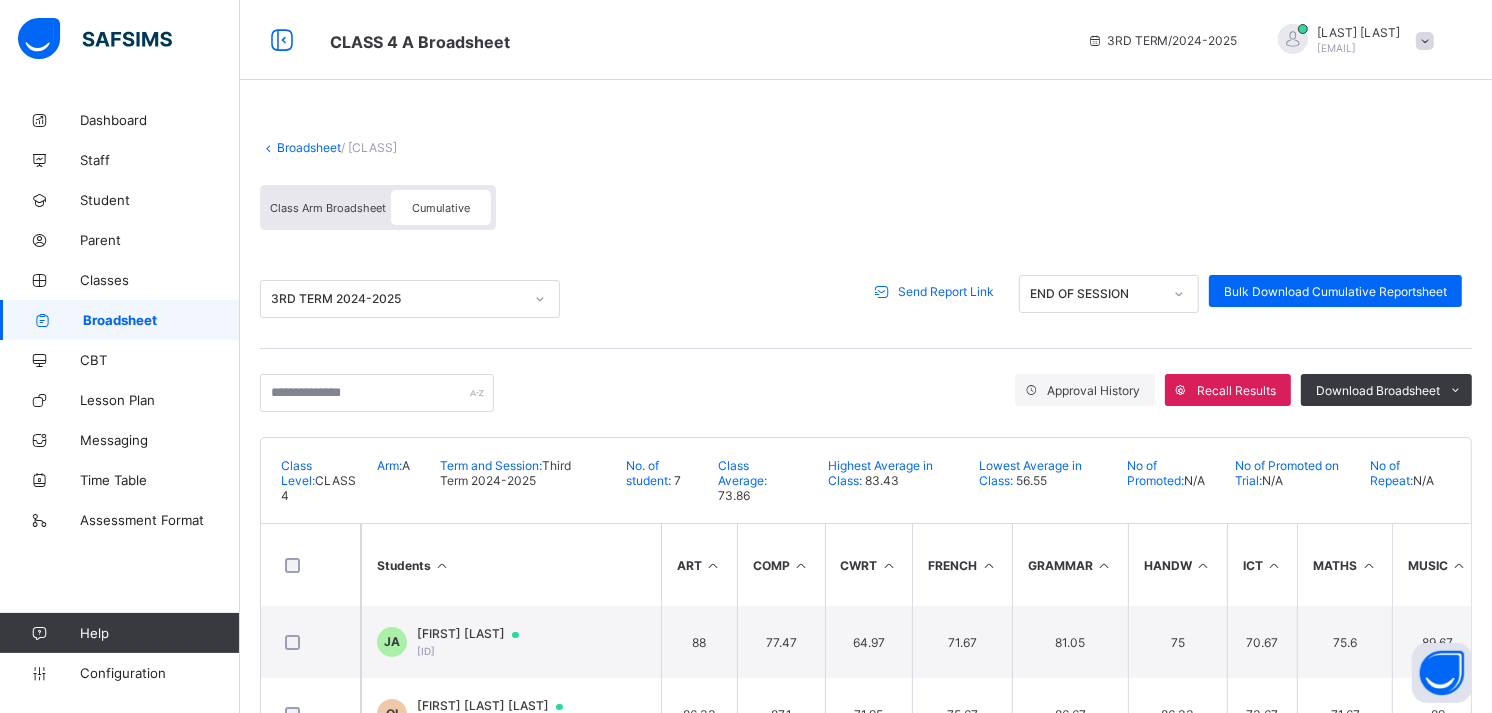 click on "Broadsheet" at bounding box center [309, 147] 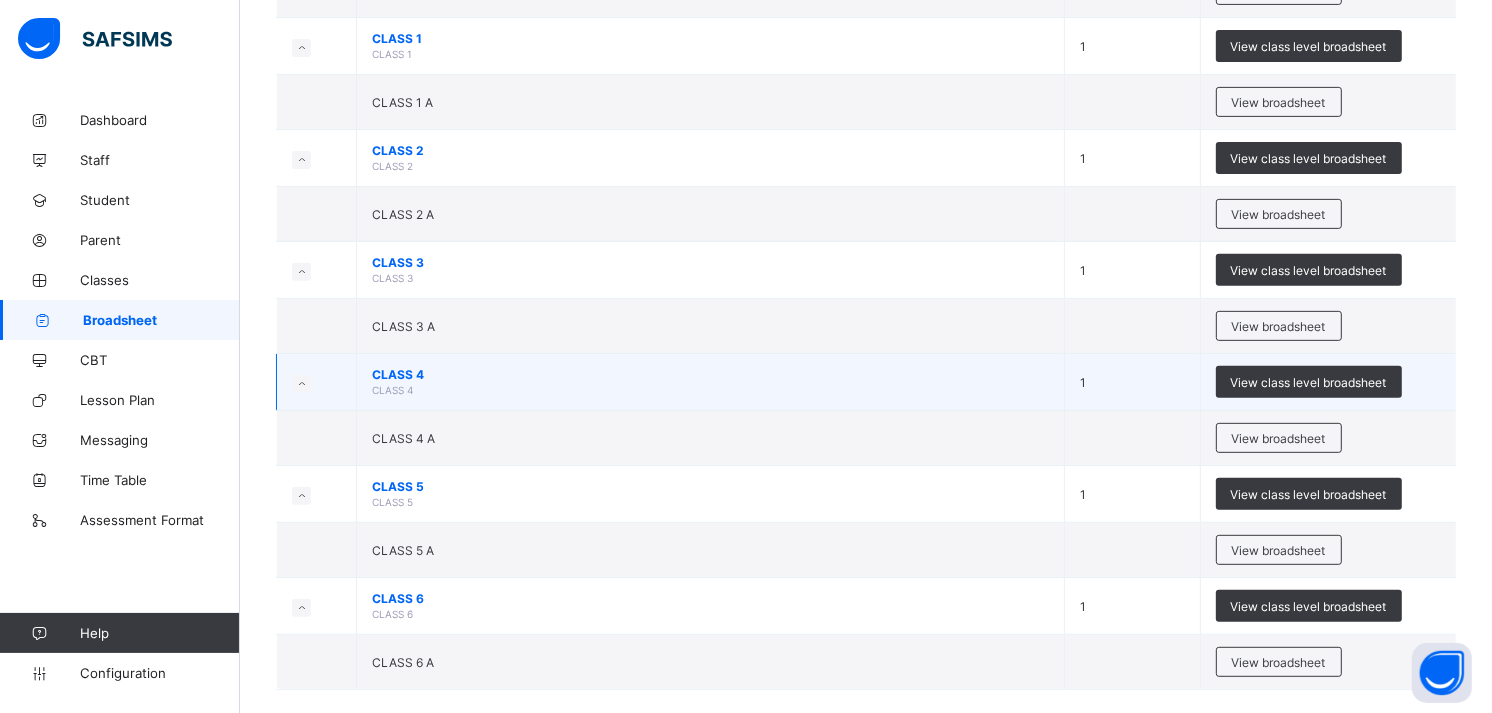 scroll, scrollTop: 681, scrollLeft: 0, axis: vertical 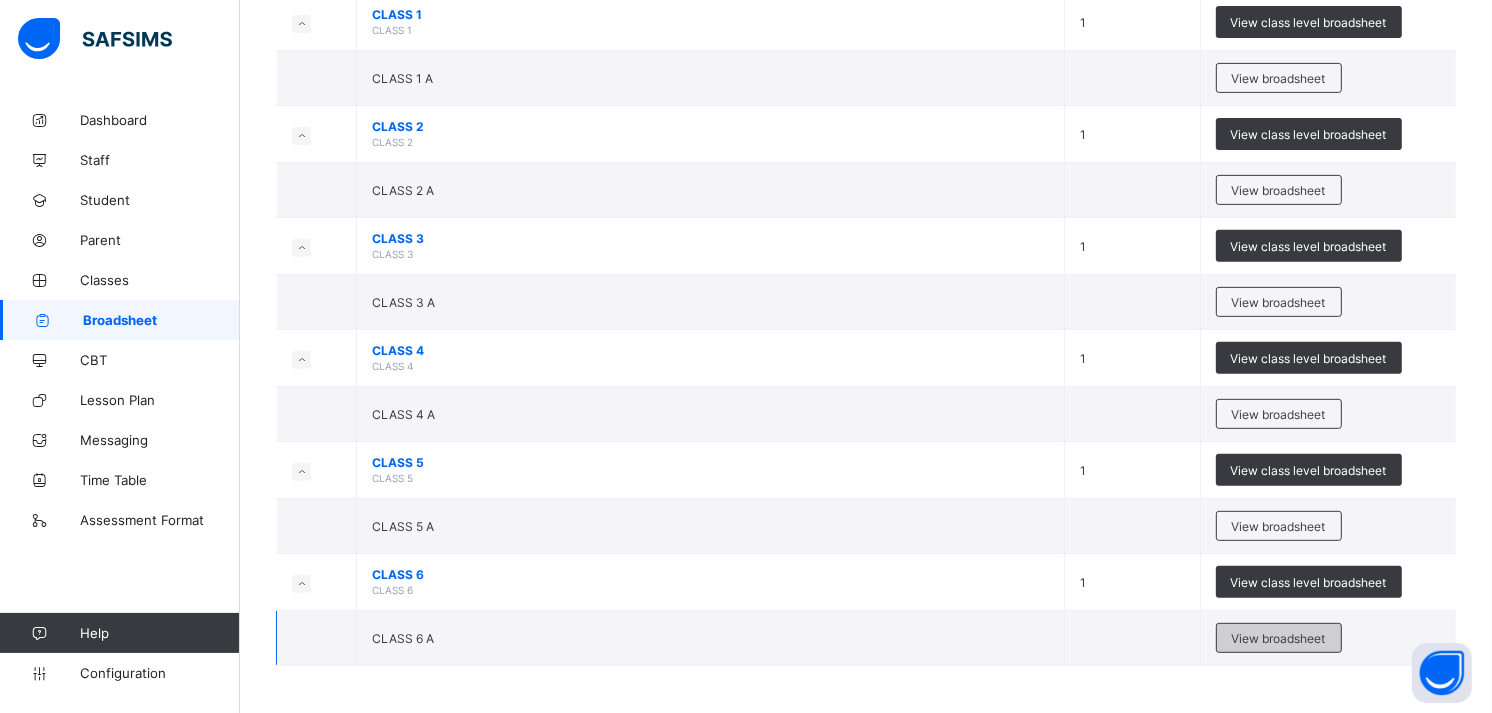 click on "View broadsheet" at bounding box center (1279, 638) 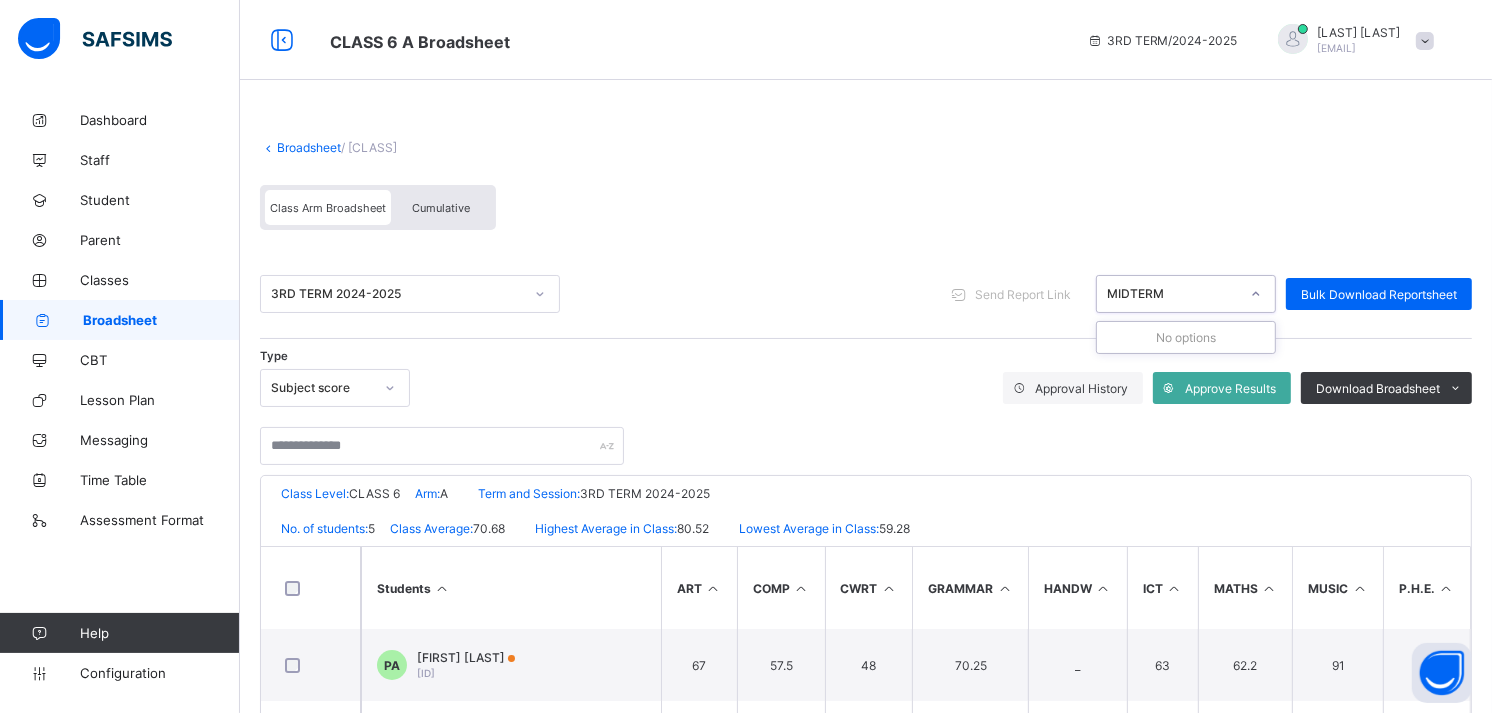 click at bounding box center [1256, 294] 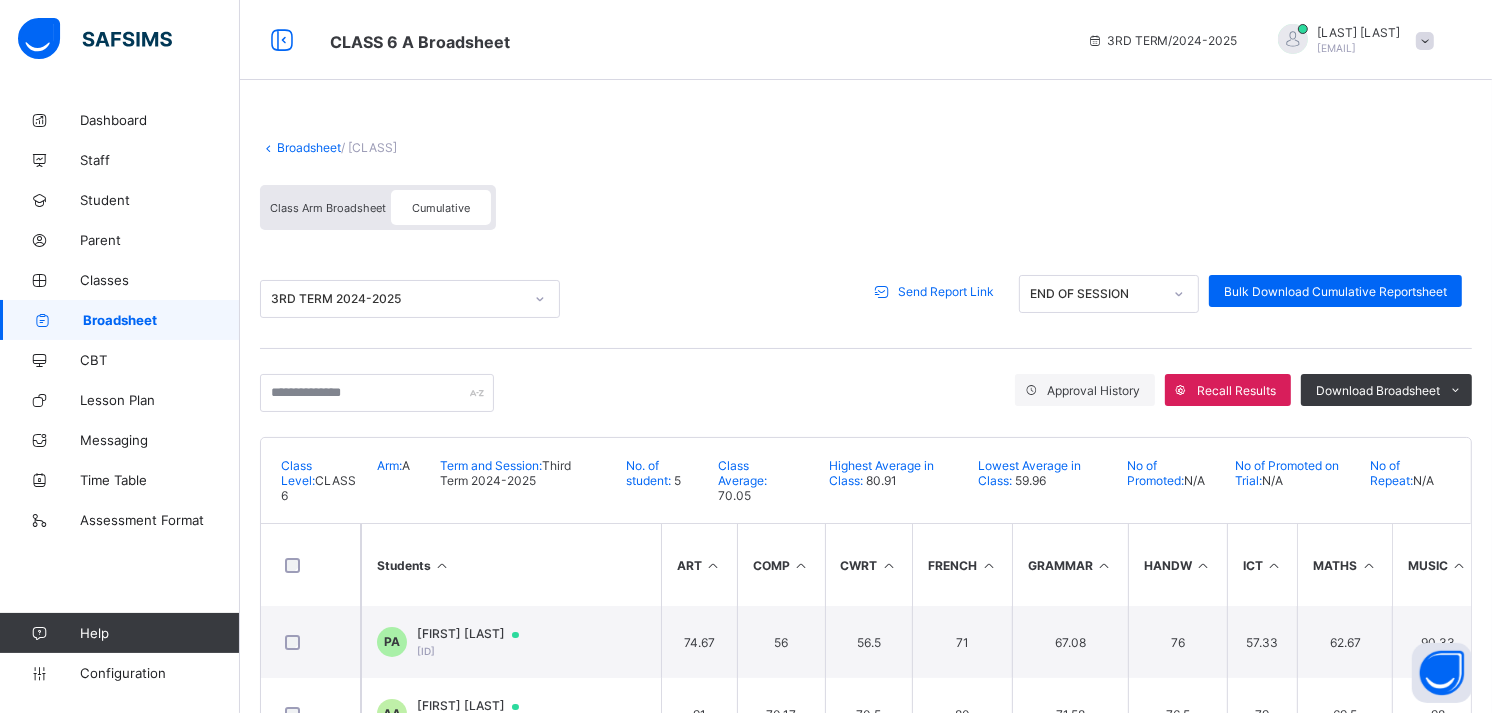 click on "Send Report Link" at bounding box center [946, 291] 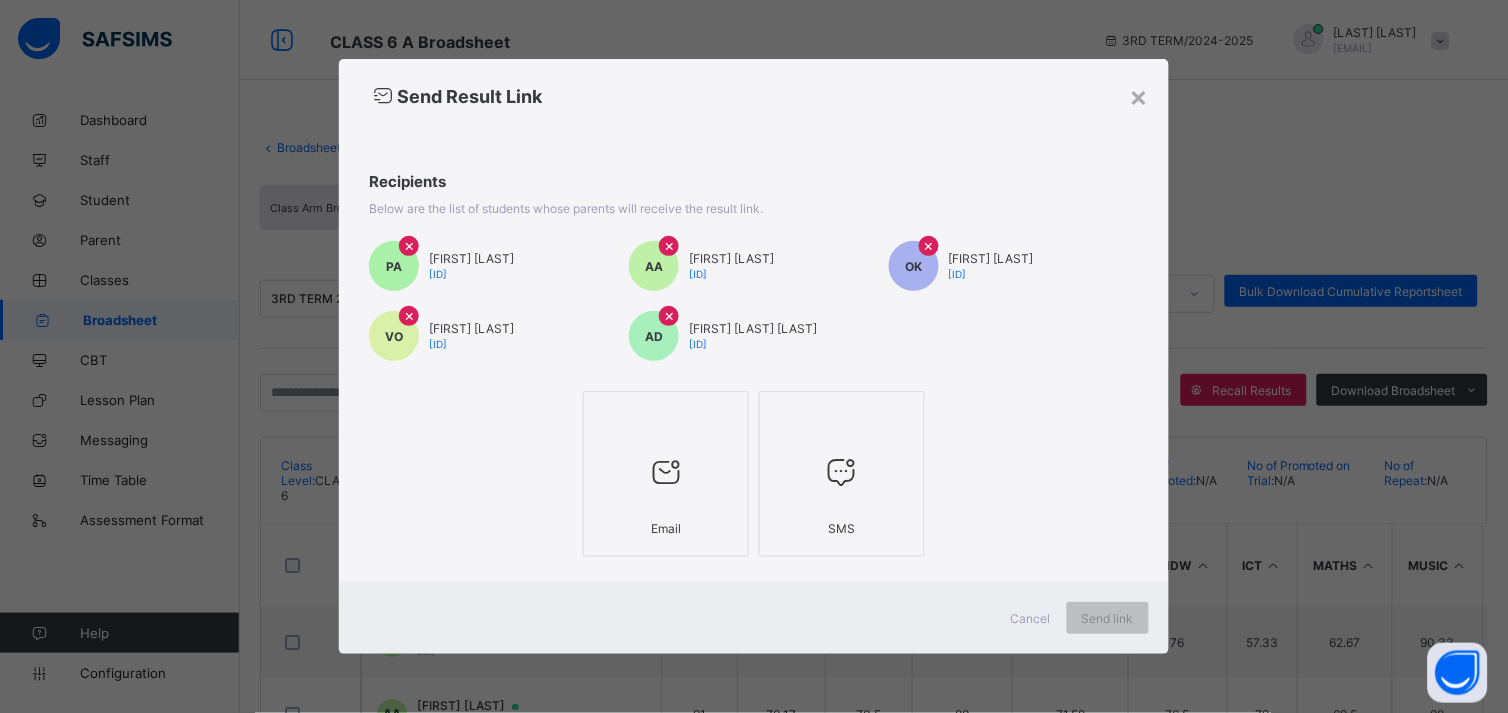 click at bounding box center [666, 471] 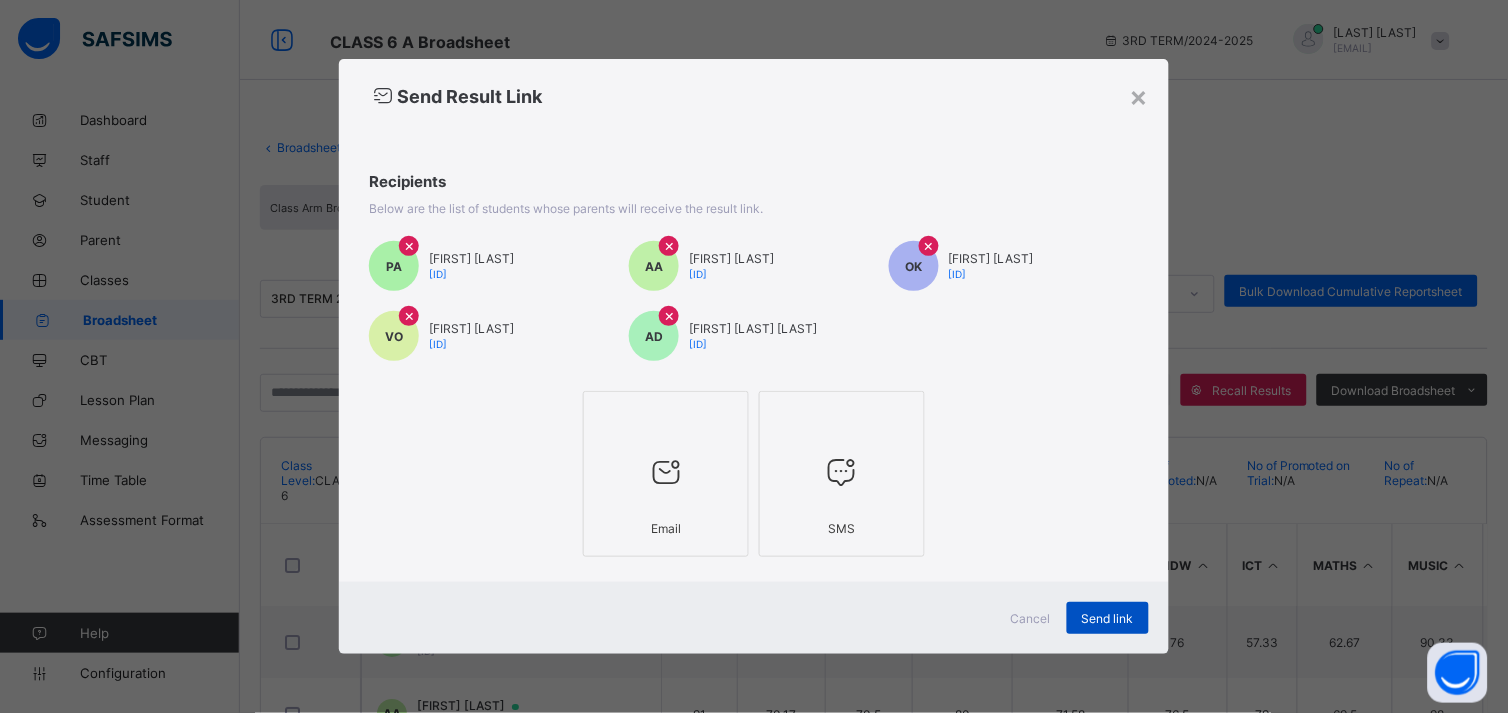 click on "Send link" at bounding box center [1108, 618] 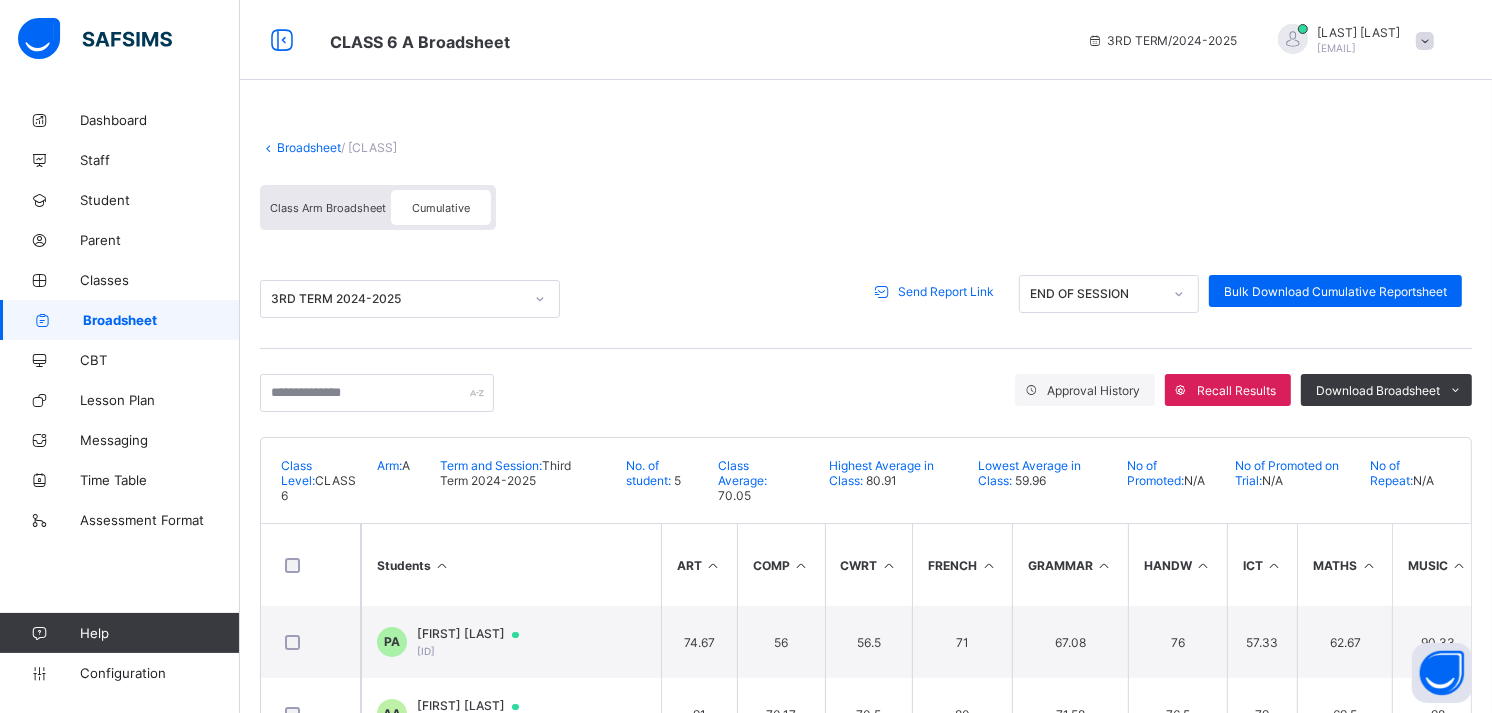 click on "Students" at bounding box center (511, 565) 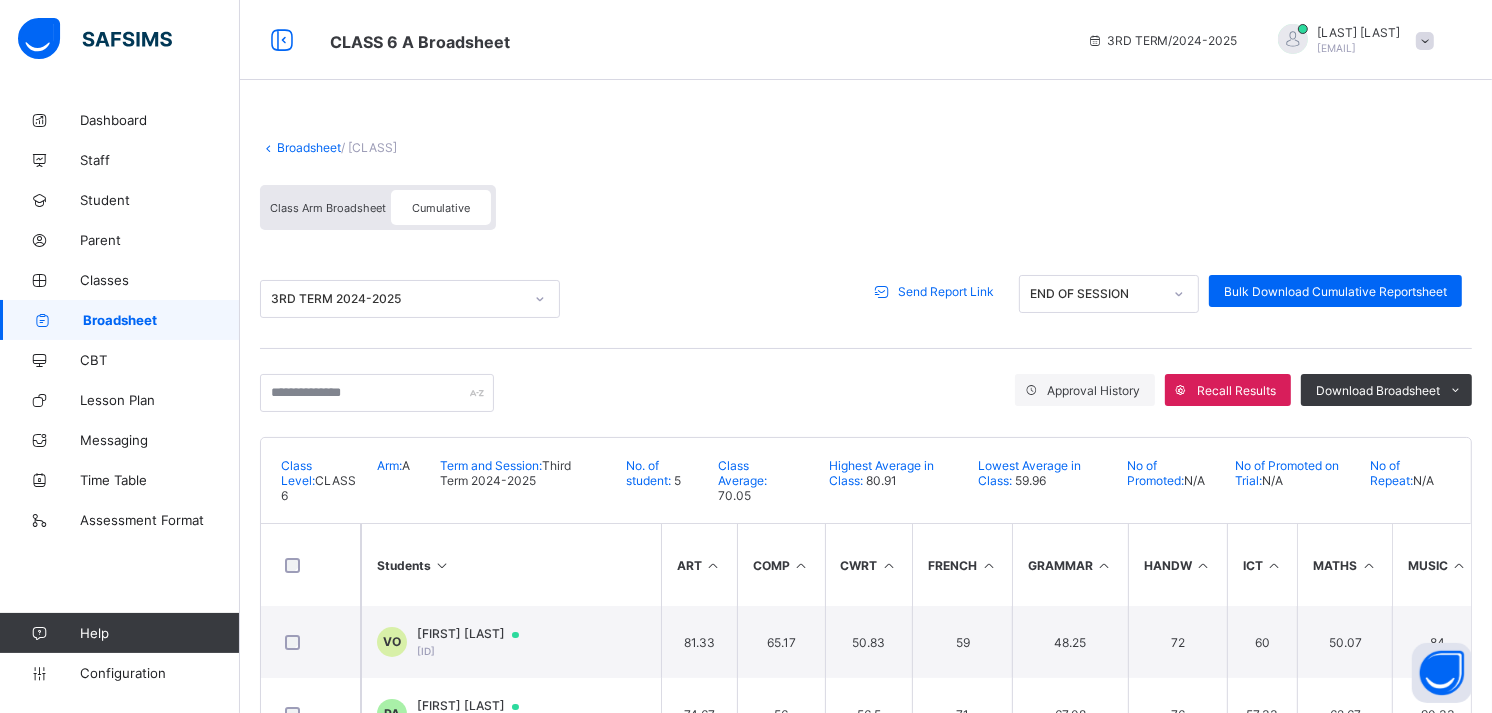 click on "Send Report Link" at bounding box center [946, 291] 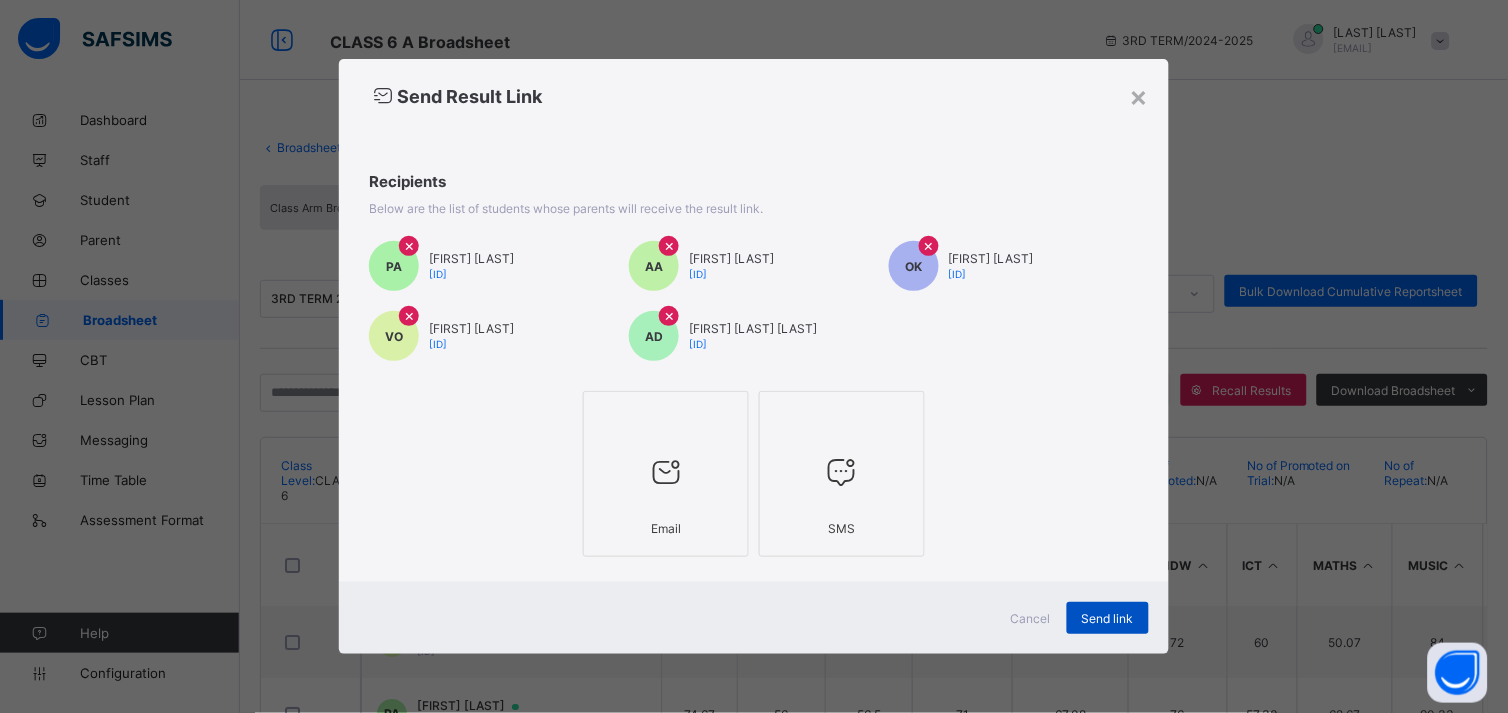 click on "Send link" at bounding box center (1108, 618) 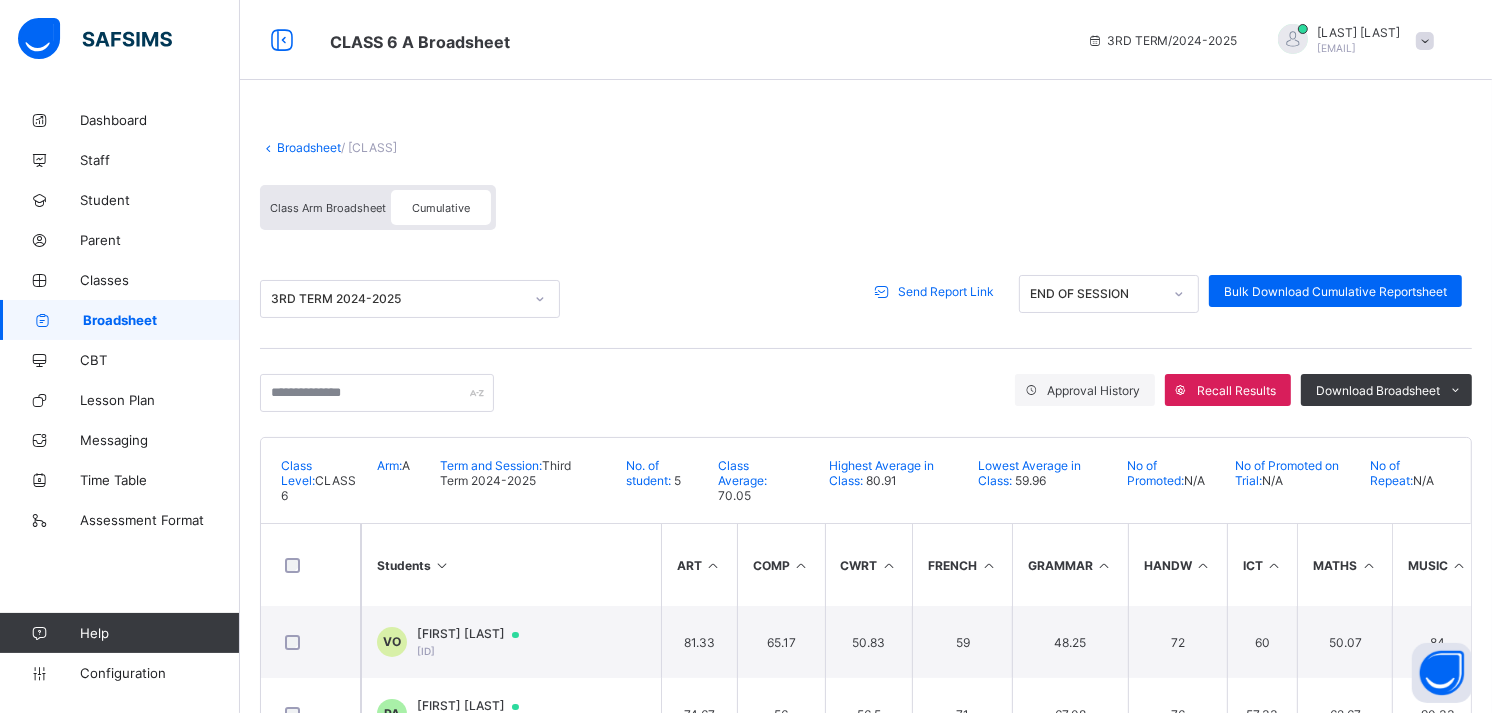 click on "Broadsheet" at bounding box center (309, 147) 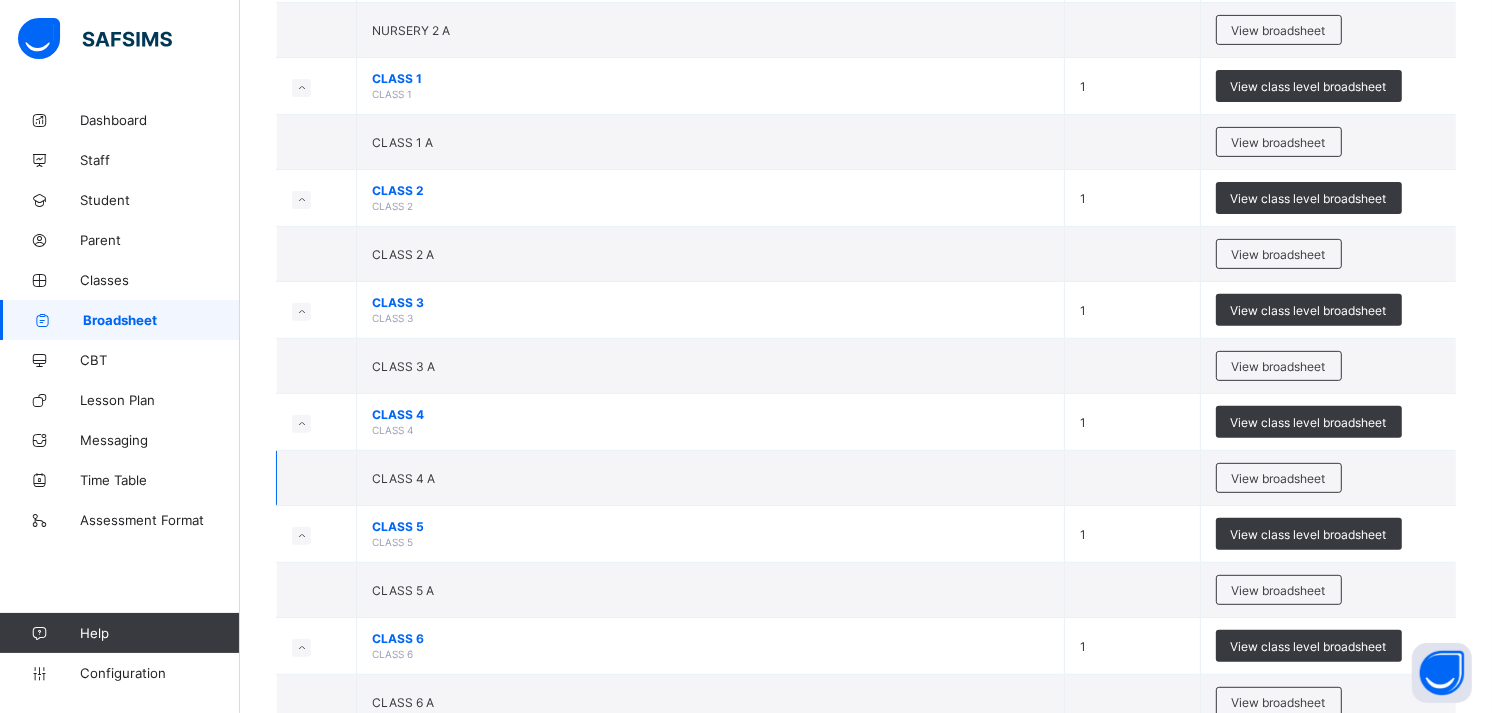 scroll, scrollTop: 384, scrollLeft: 0, axis: vertical 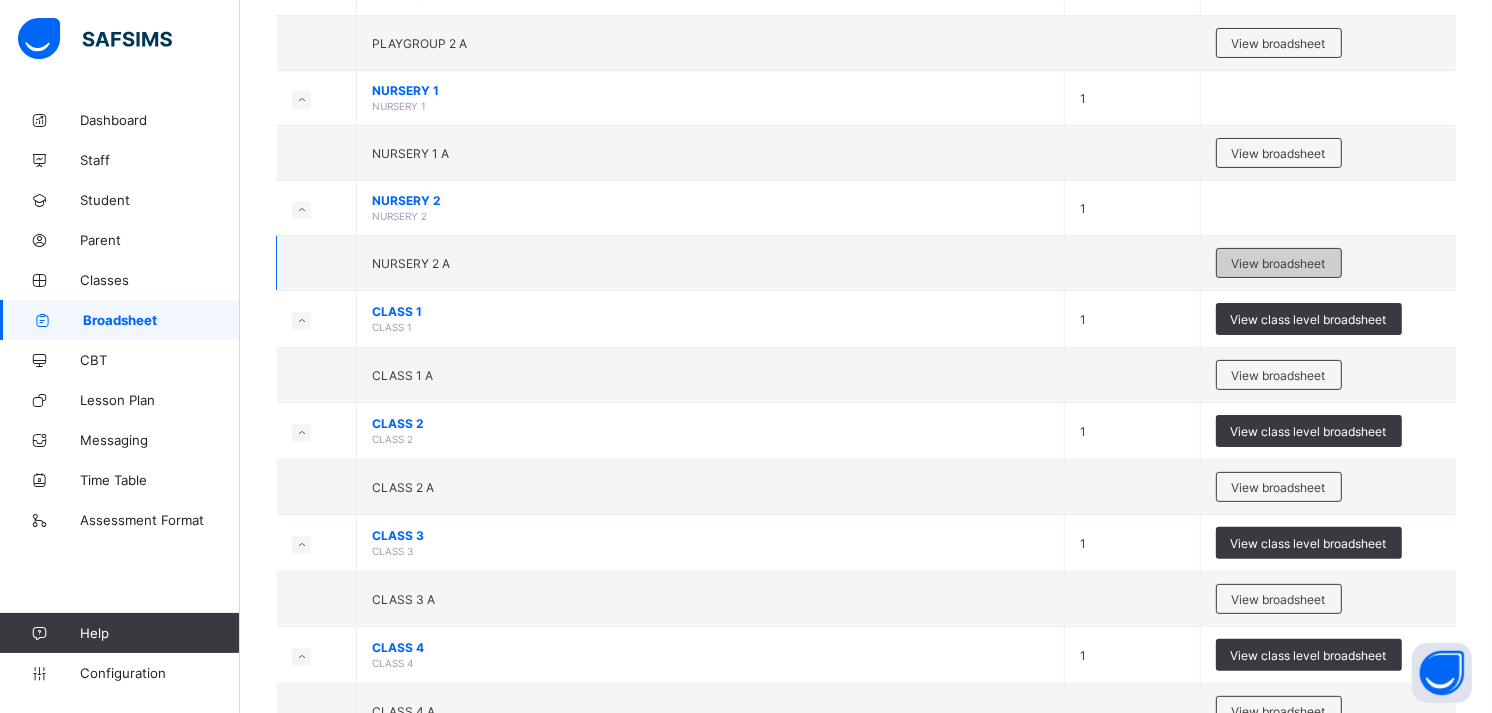 click on "View broadsheet" at bounding box center (1279, 263) 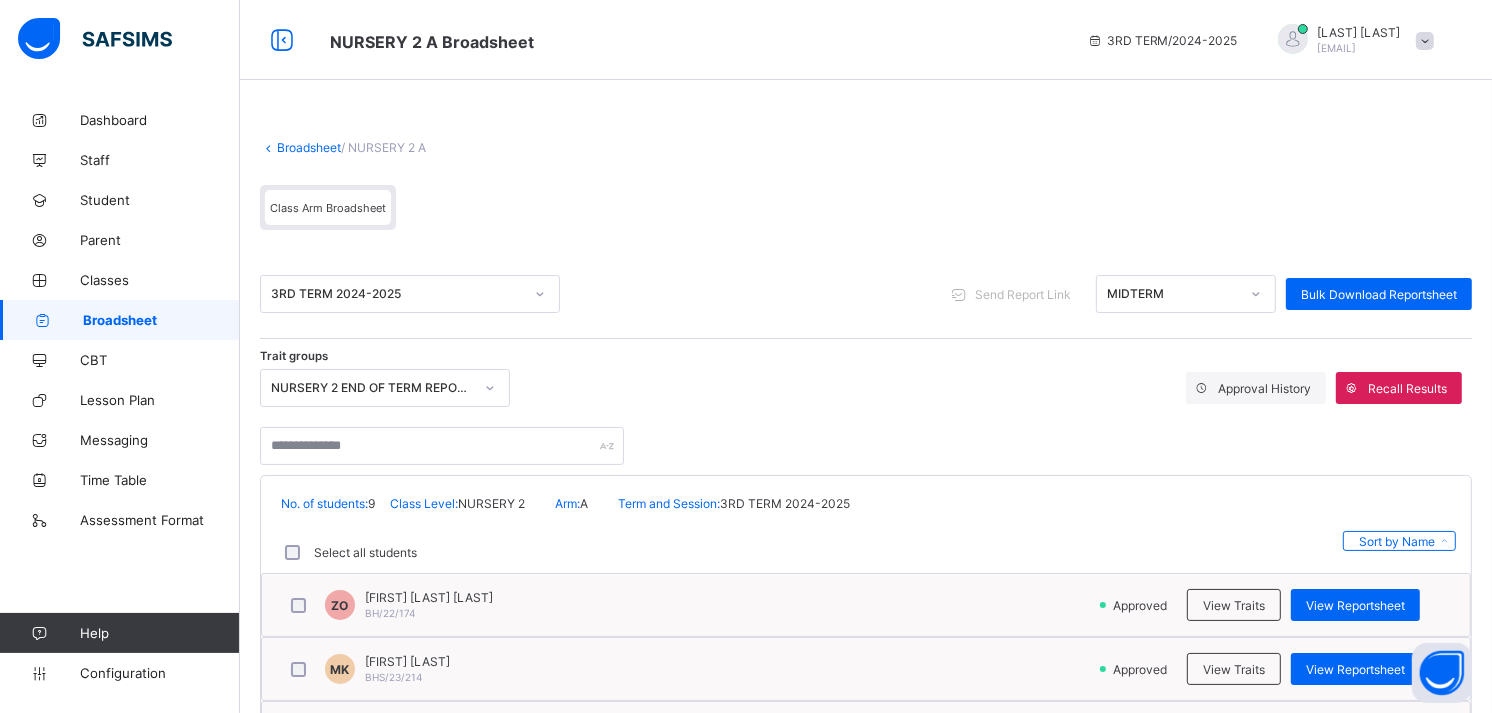 click 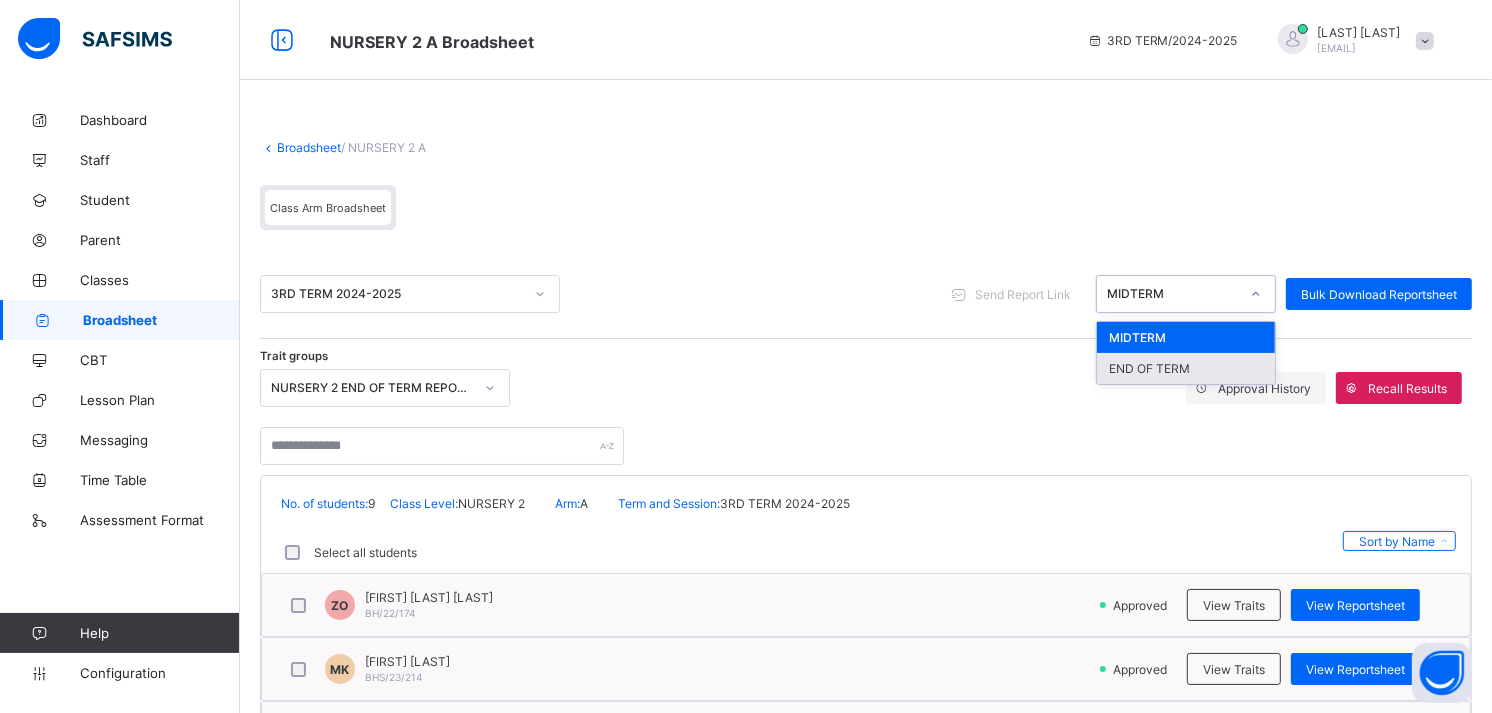 click on "END OF TERM" at bounding box center (1186, 368) 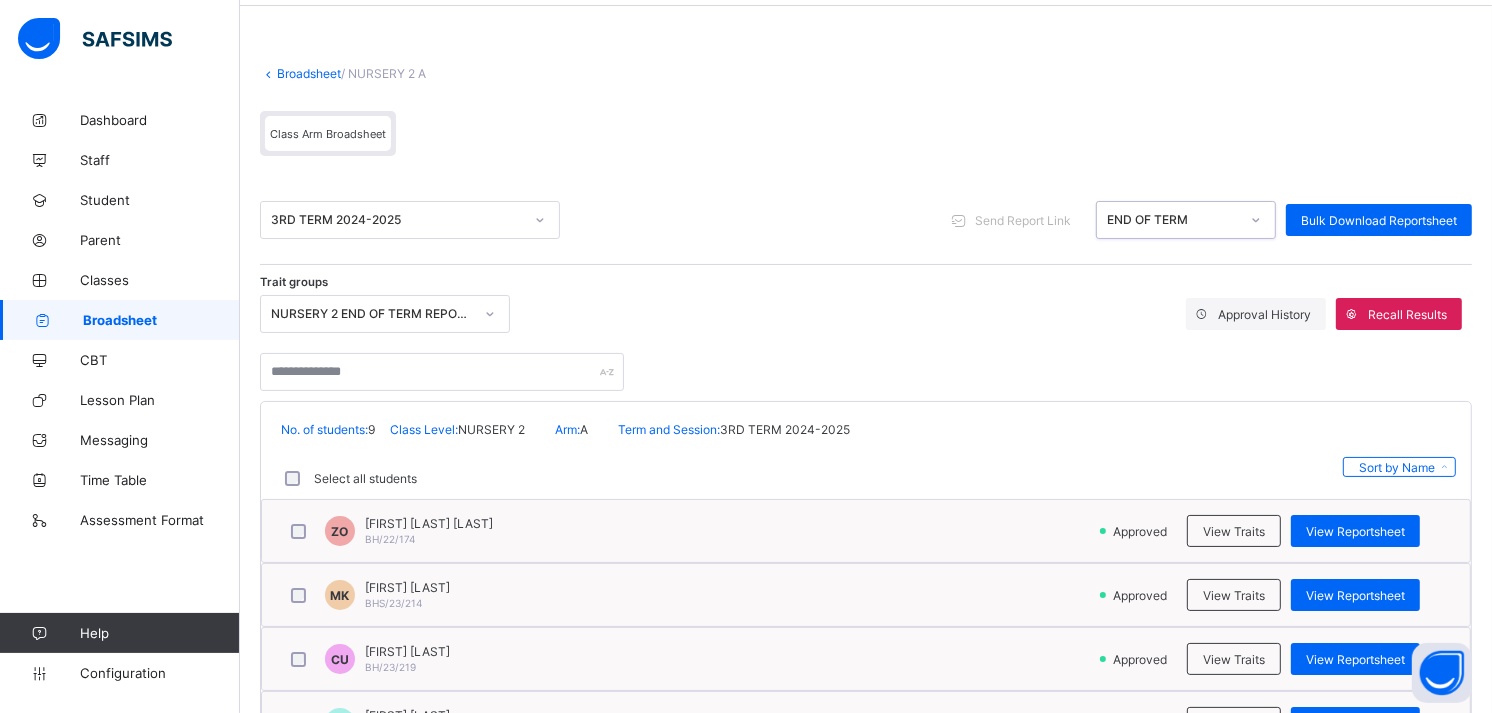 scroll, scrollTop: 138, scrollLeft: 0, axis: vertical 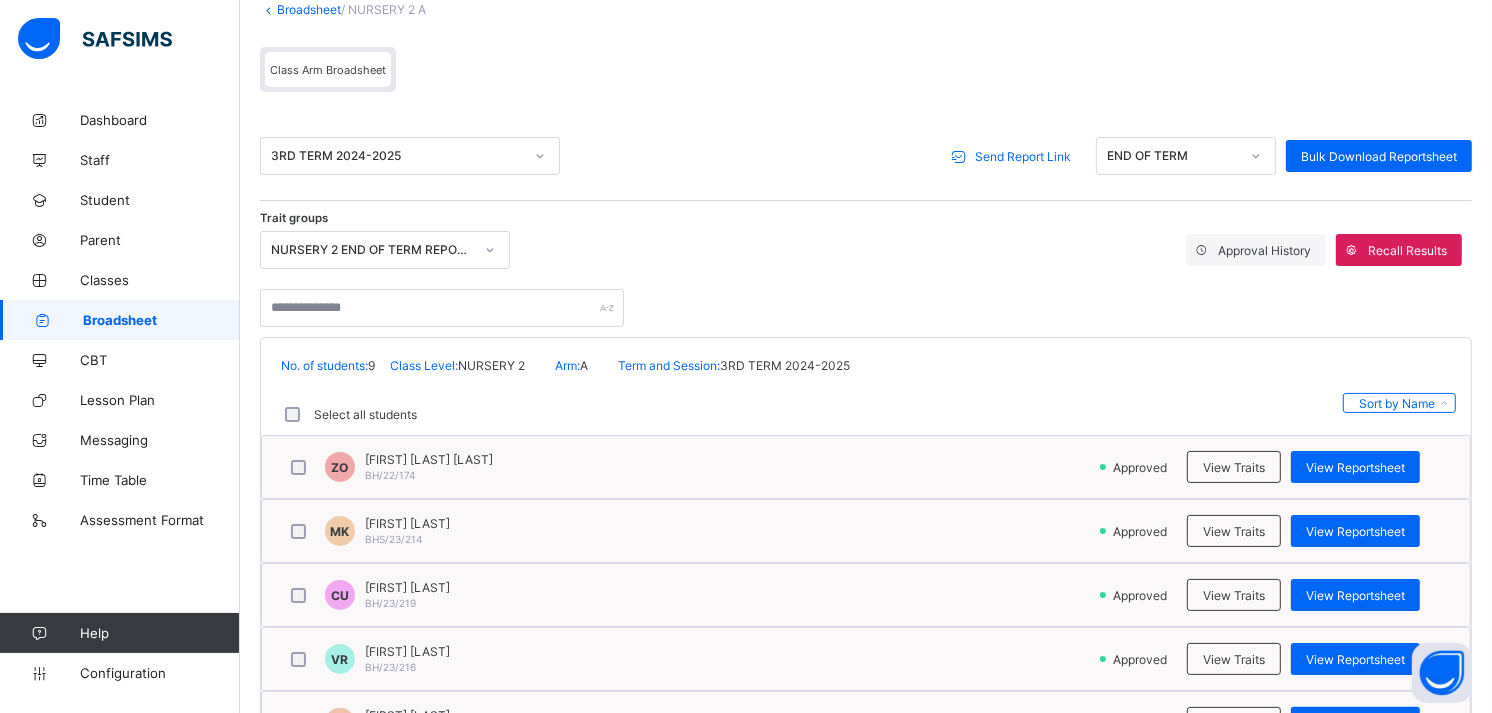 click on "Send Report Link" at bounding box center [1023, 156] 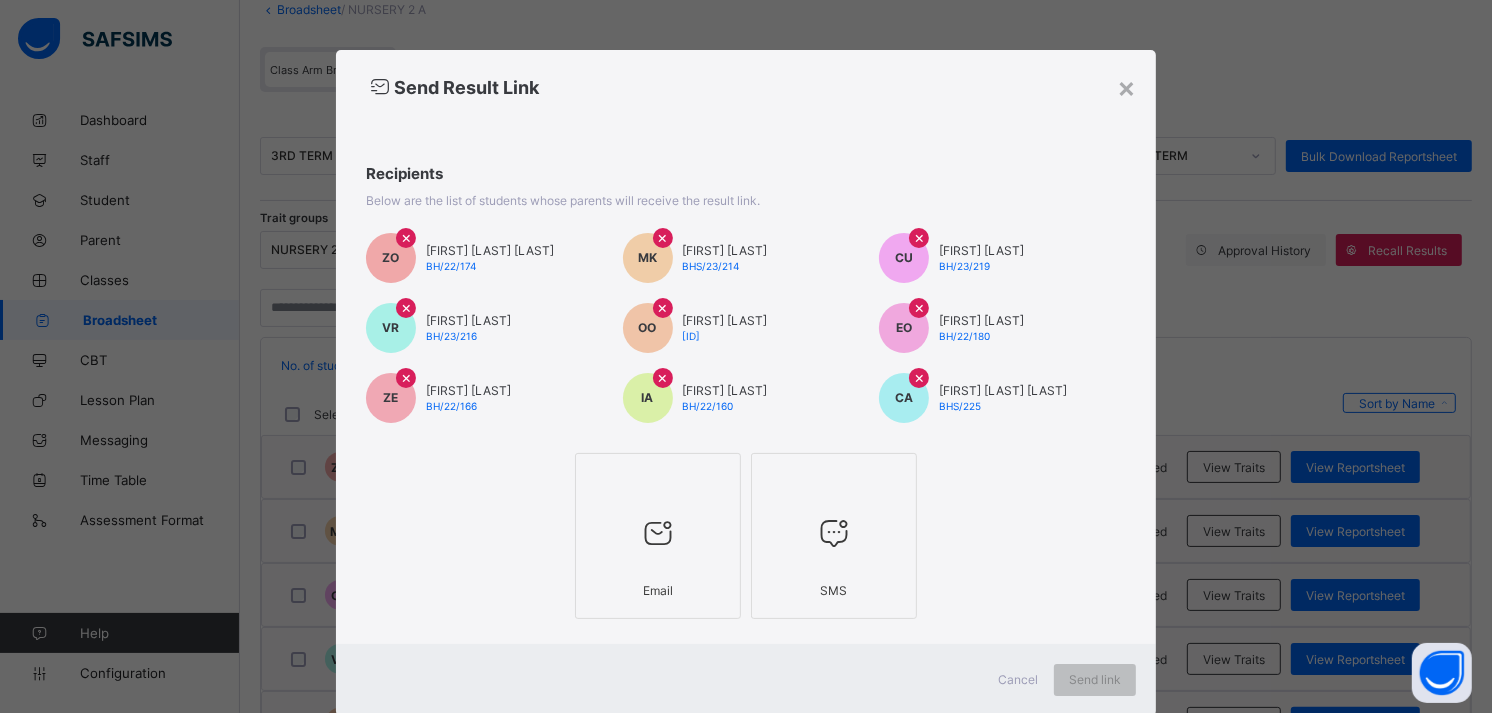 click at bounding box center (658, 533) 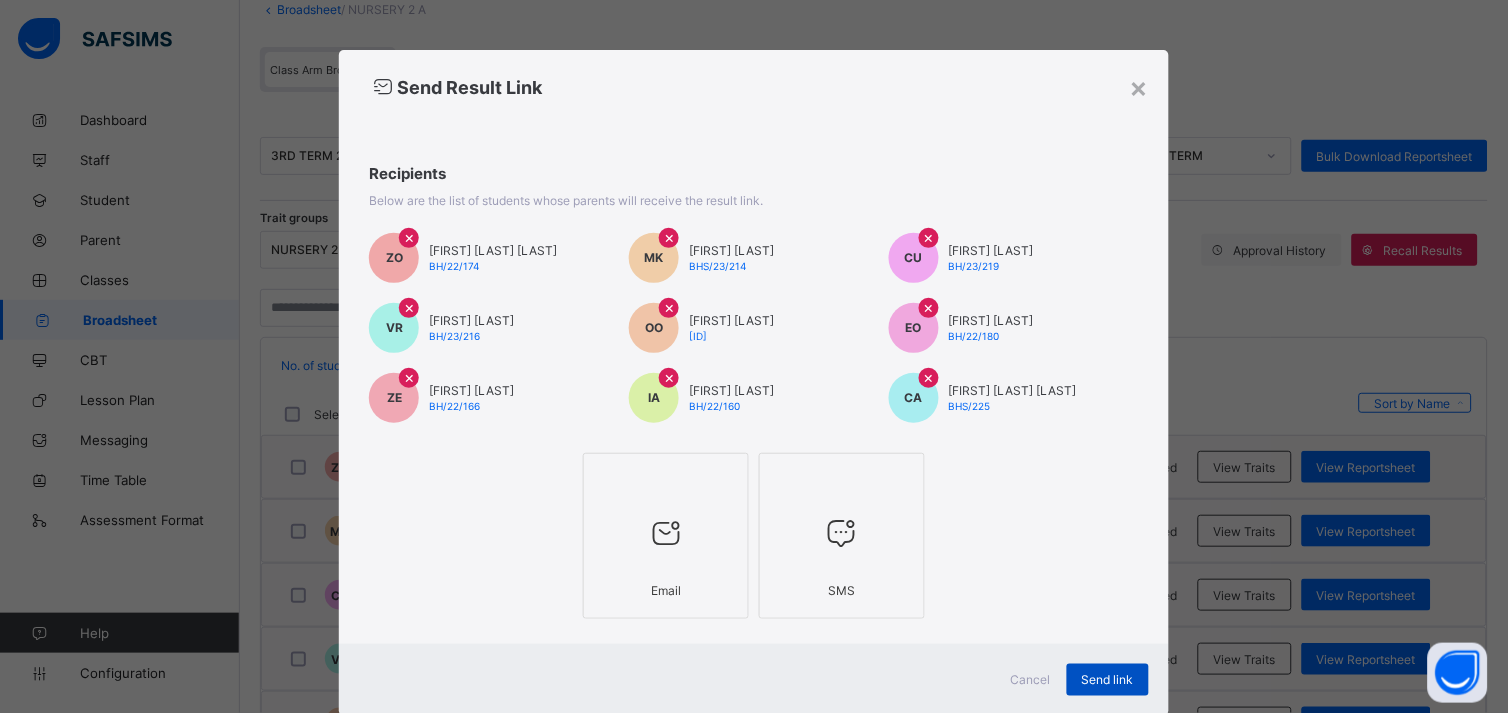click on "Send link" at bounding box center [1108, 679] 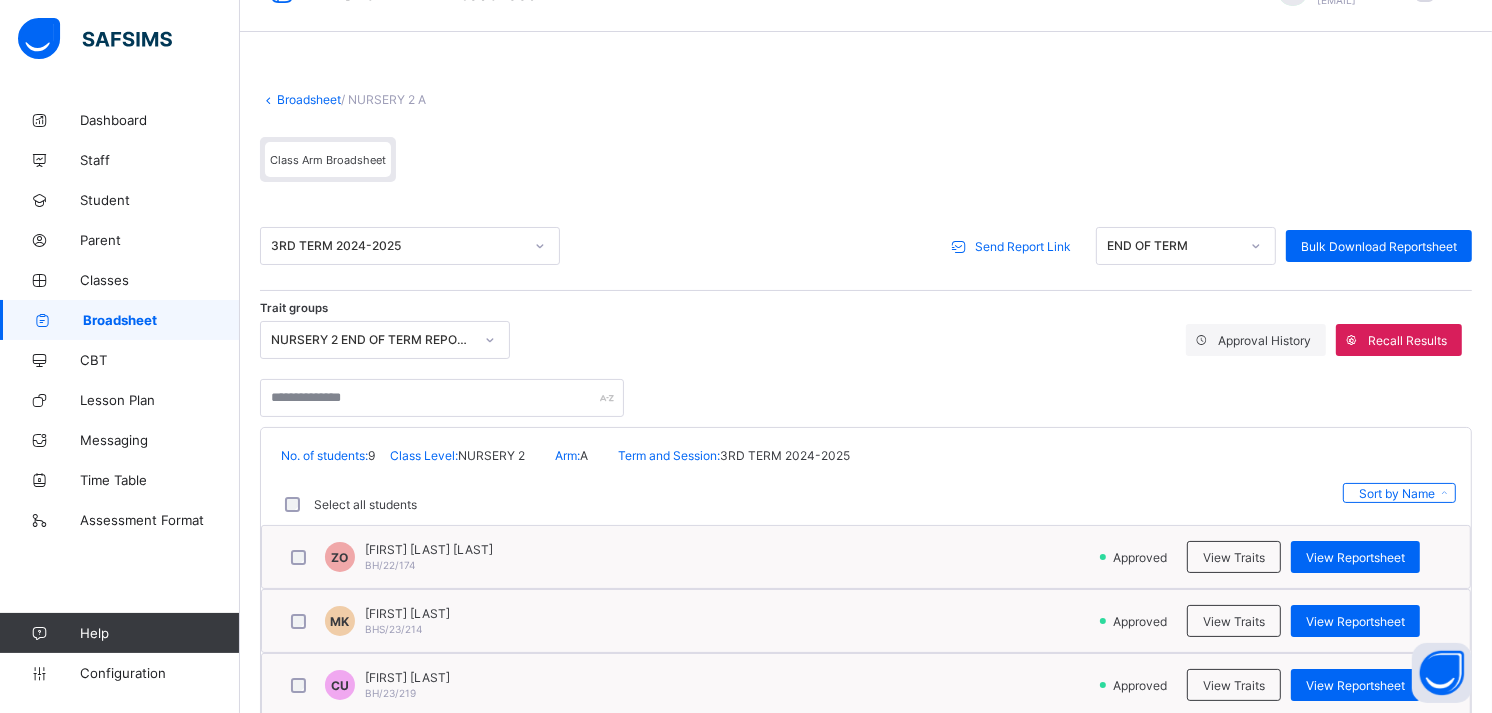 scroll, scrollTop: 0, scrollLeft: 0, axis: both 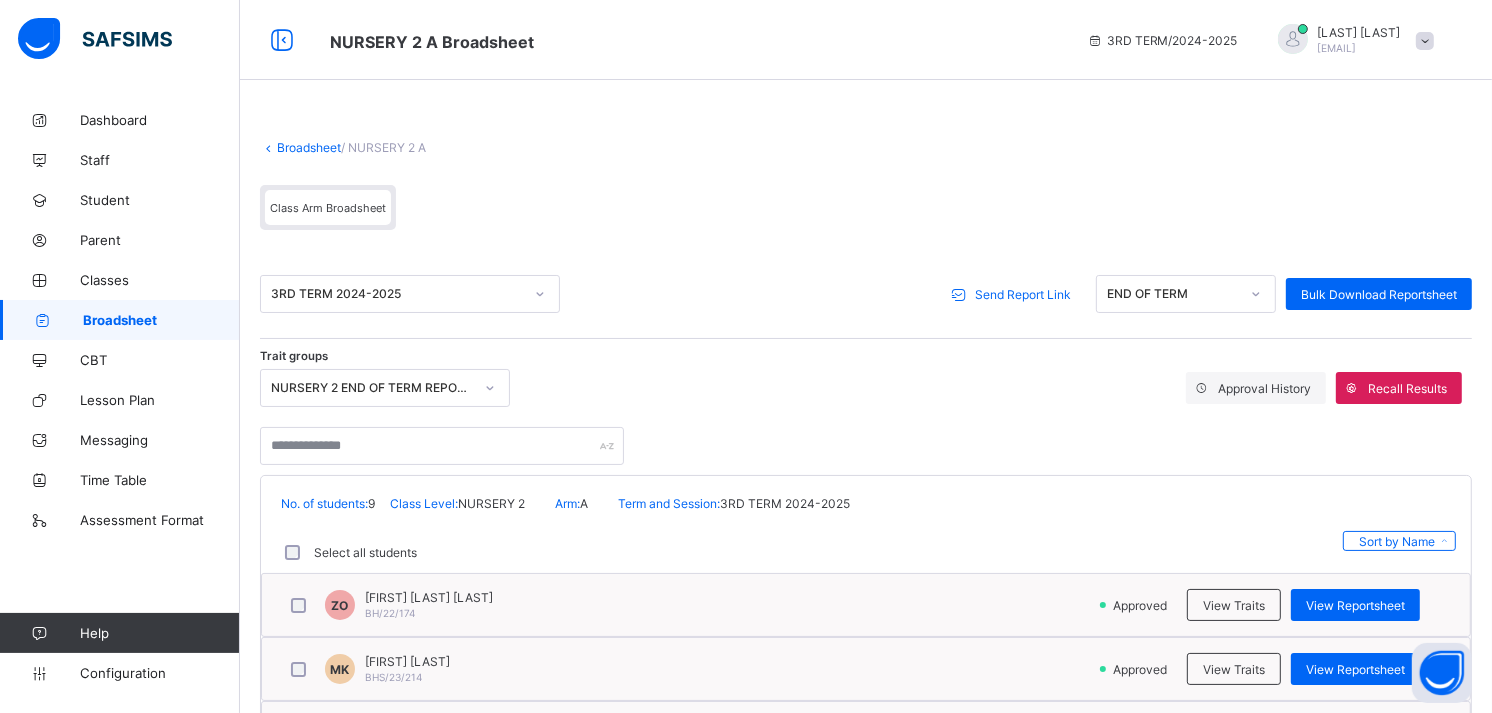 click on "Broadsheet" at bounding box center [309, 147] 